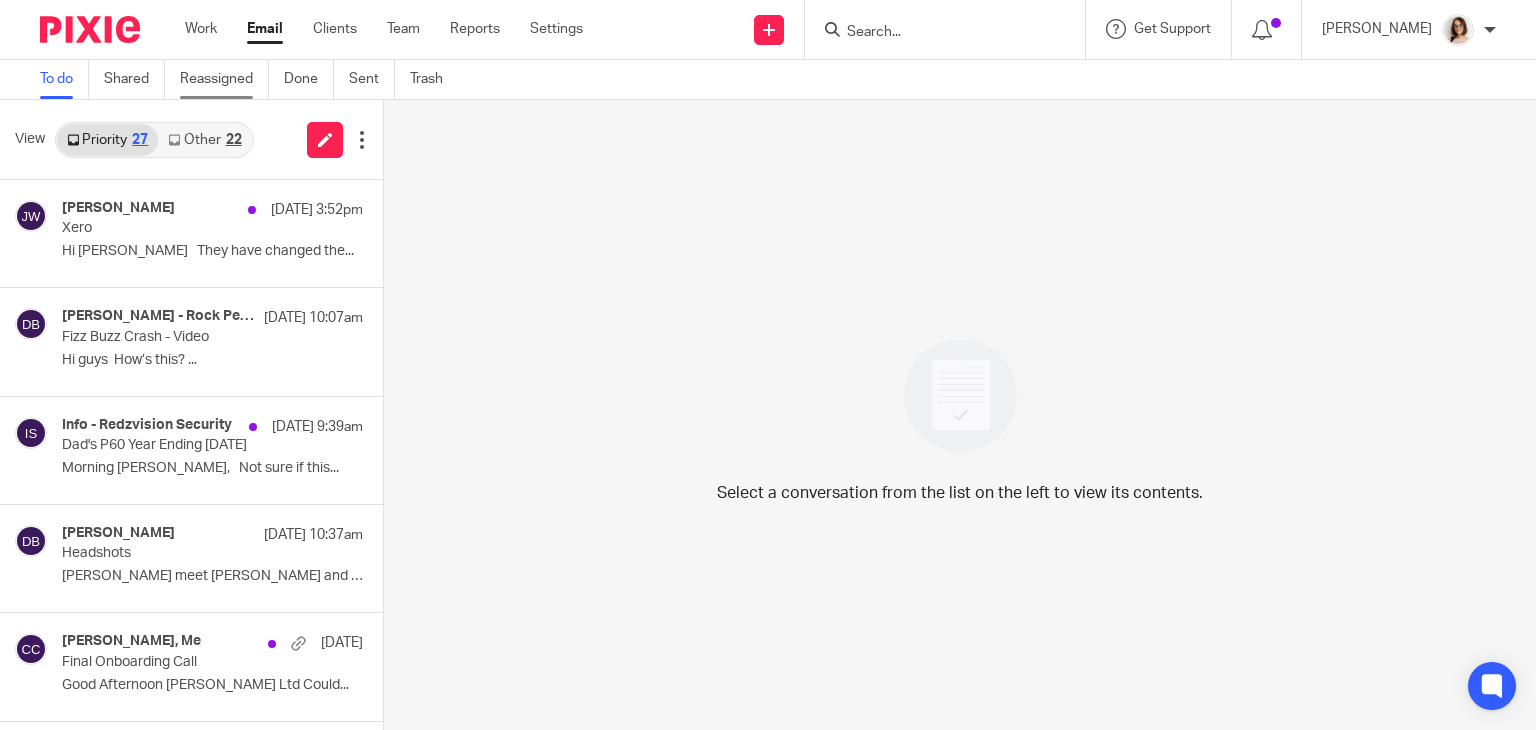 scroll, scrollTop: 0, scrollLeft: 0, axis: both 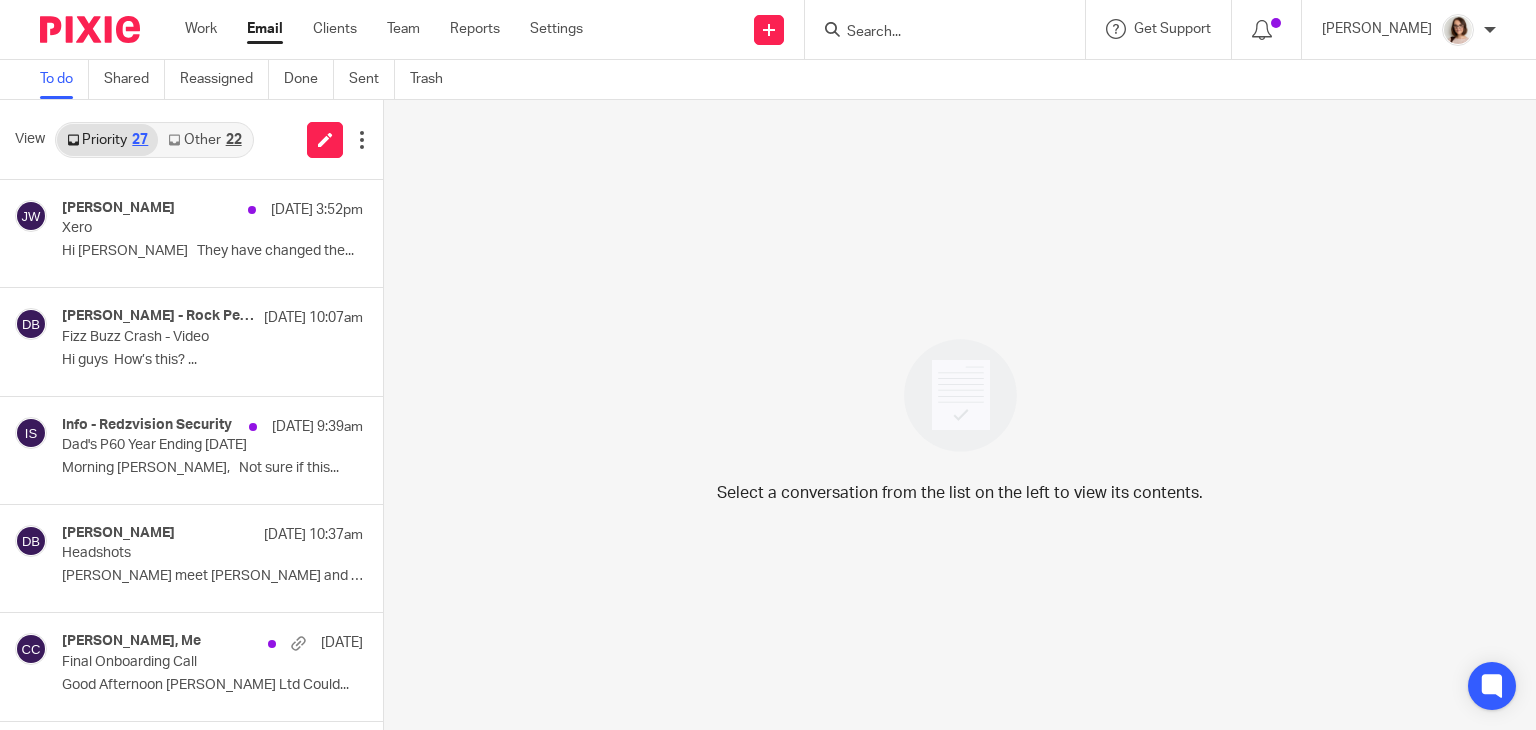 click on "Other
22" at bounding box center [204, 140] 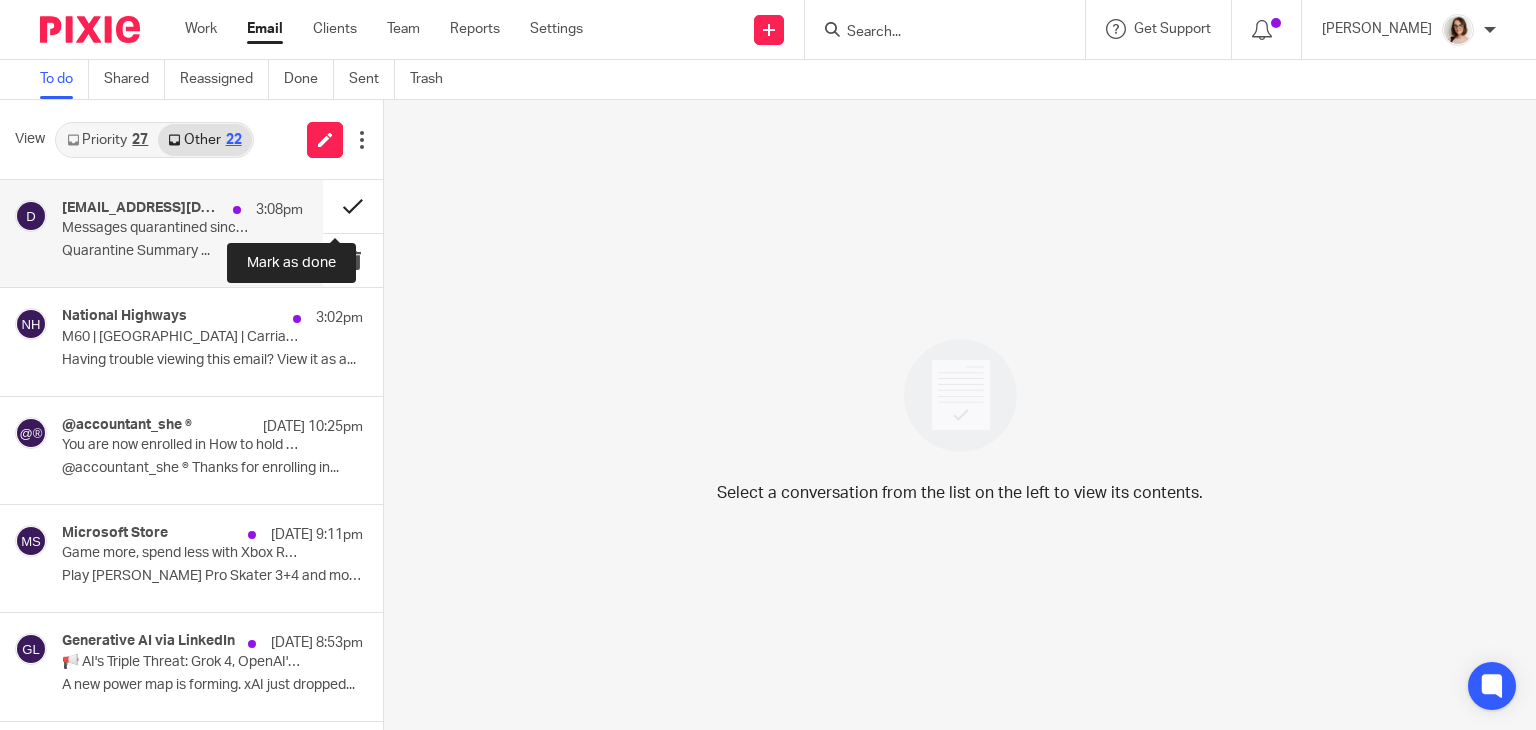 click at bounding box center (353, 206) 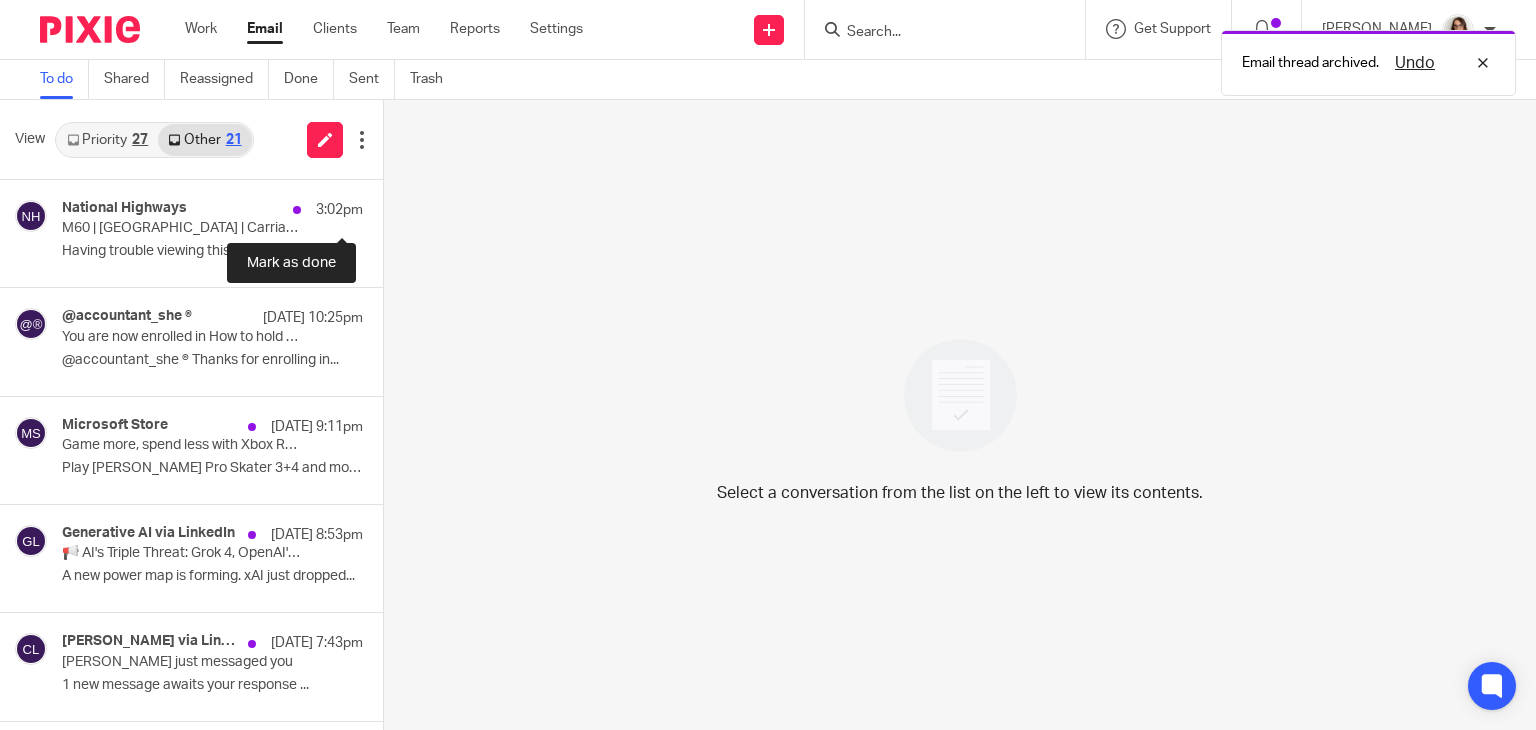 click at bounding box center (391, 206) 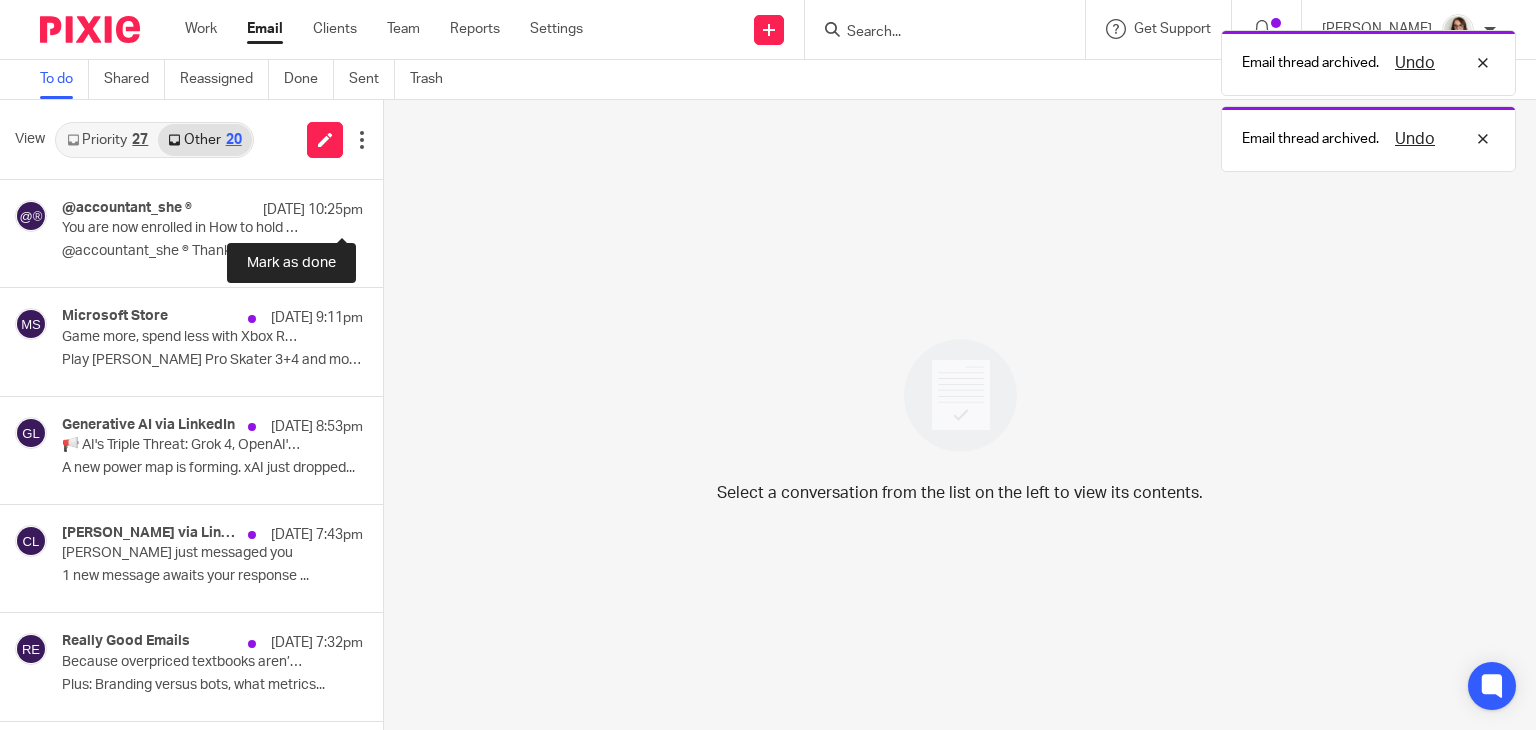 click at bounding box center (391, 206) 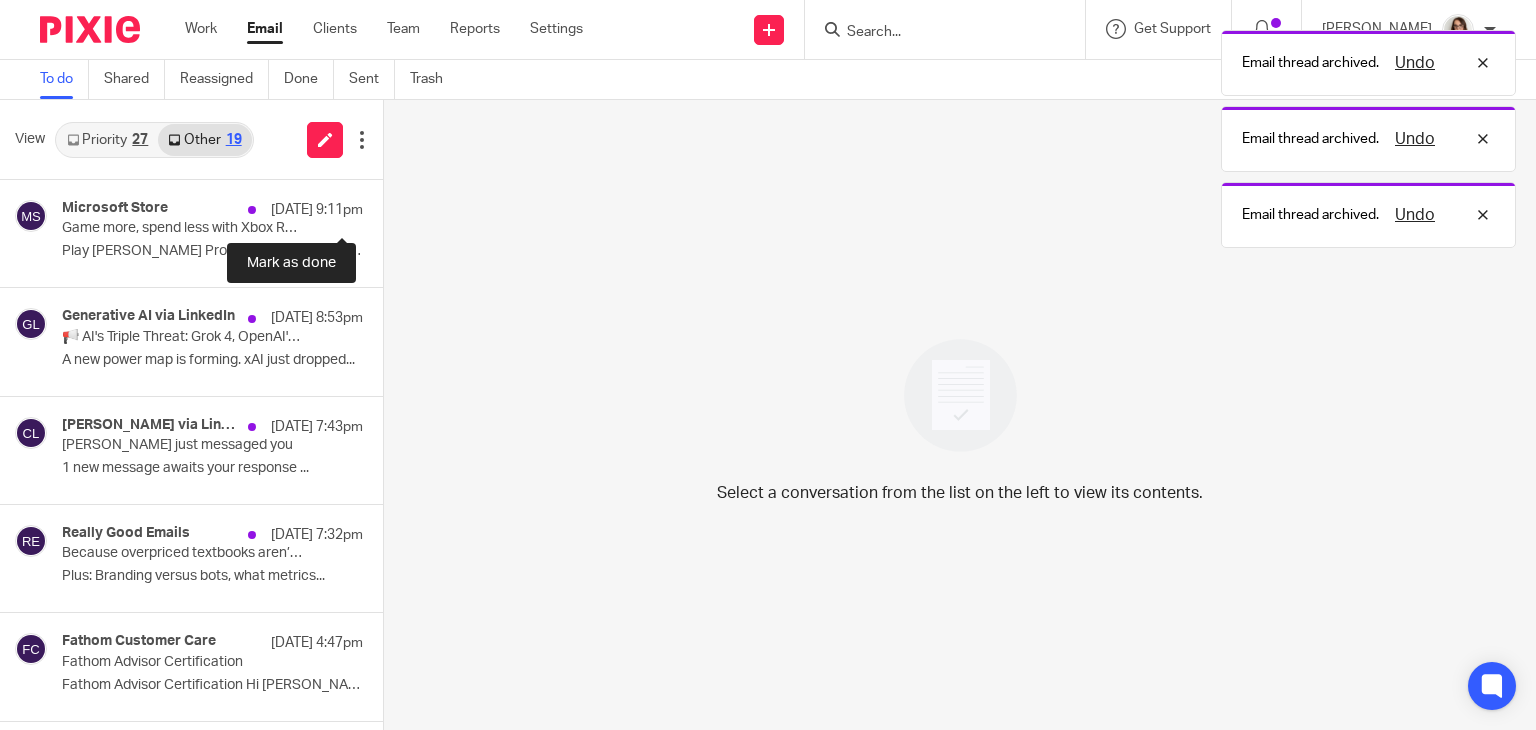 click at bounding box center [391, 206] 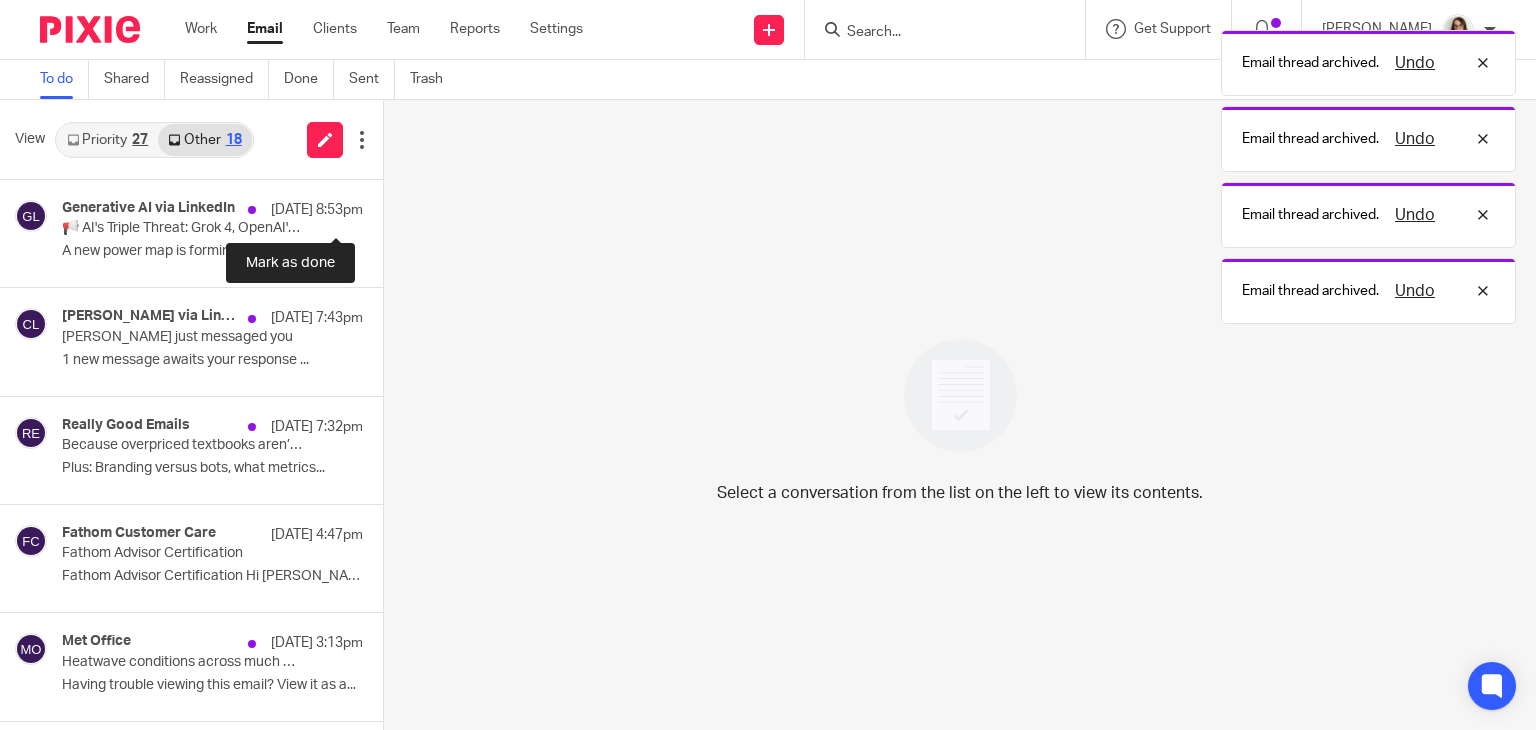 click at bounding box center [391, 206] 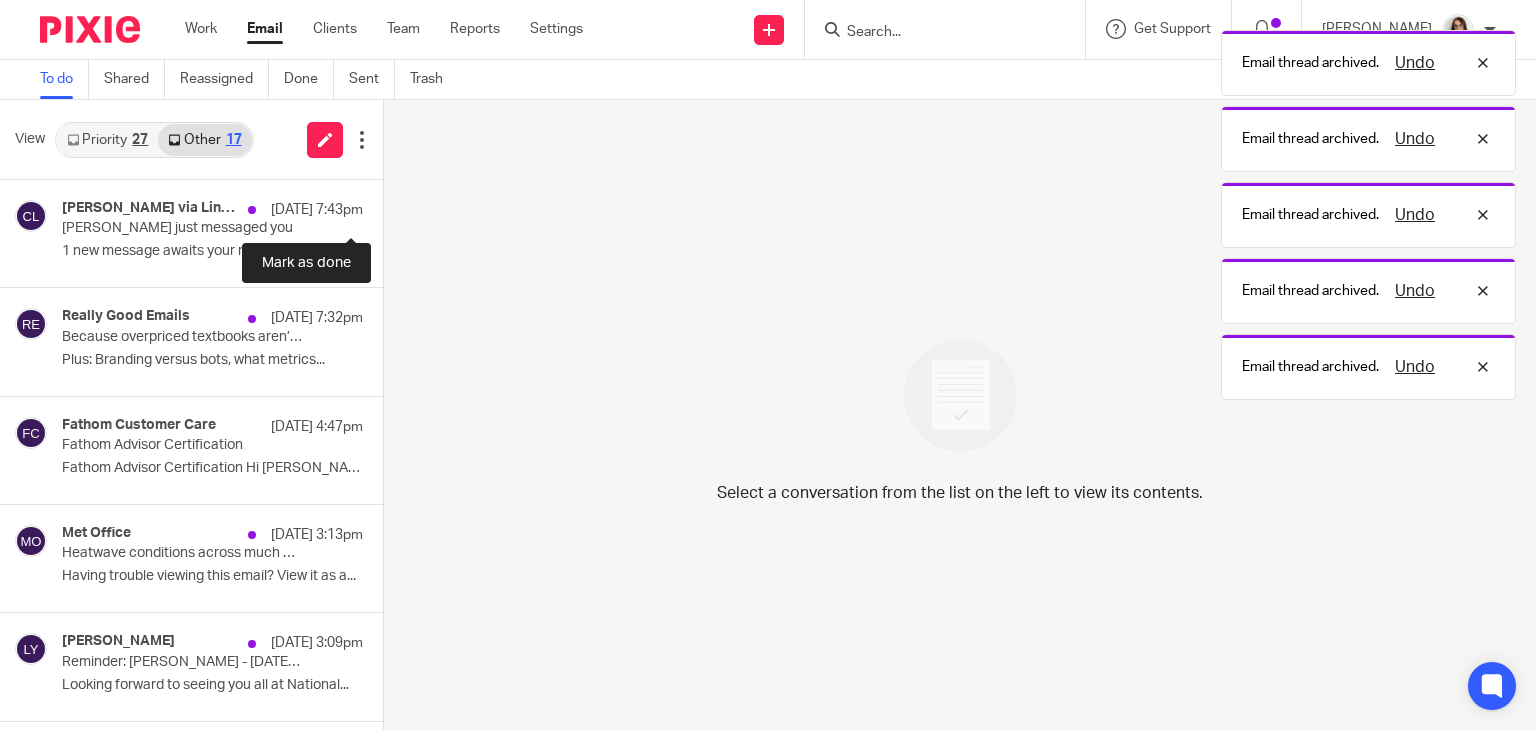click at bounding box center [391, 206] 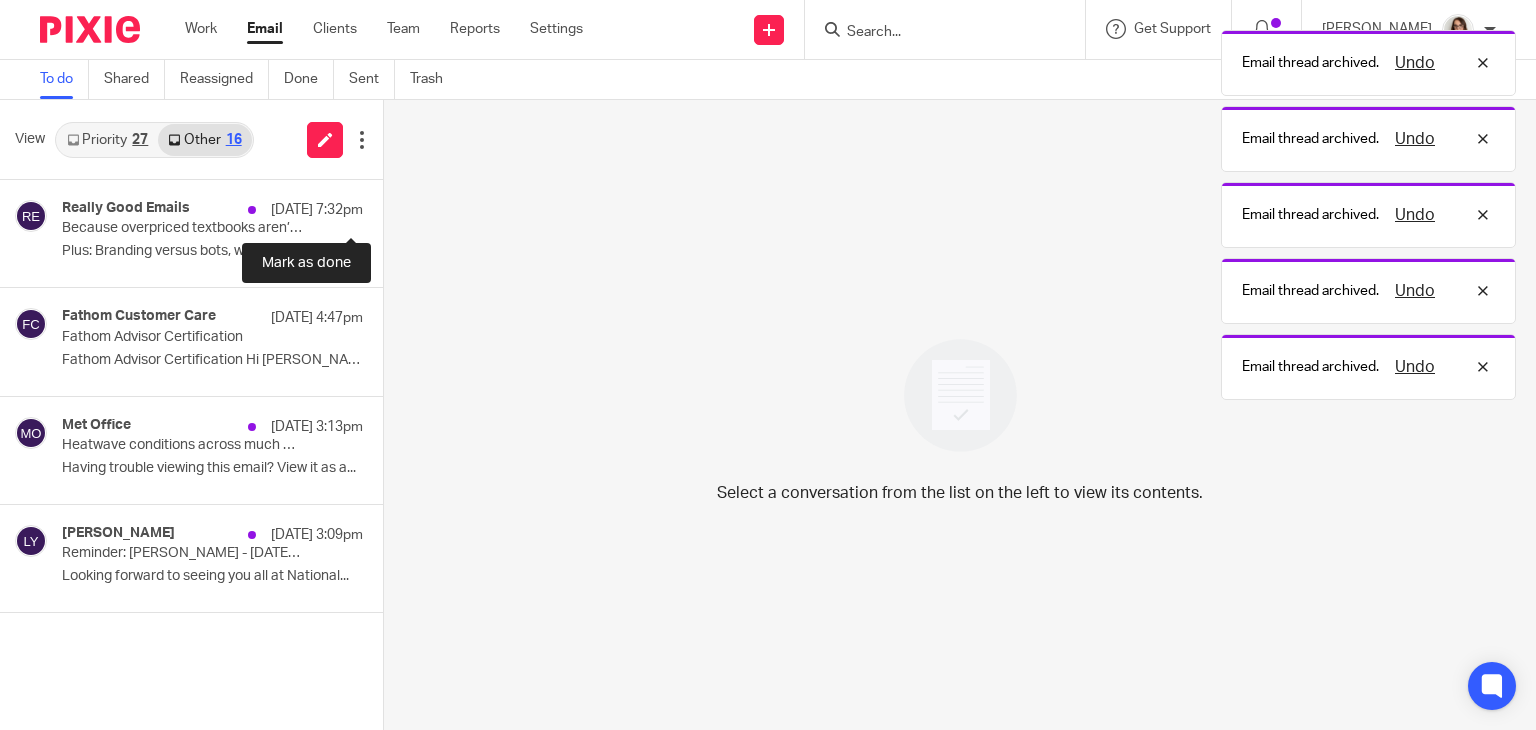 click at bounding box center [391, 206] 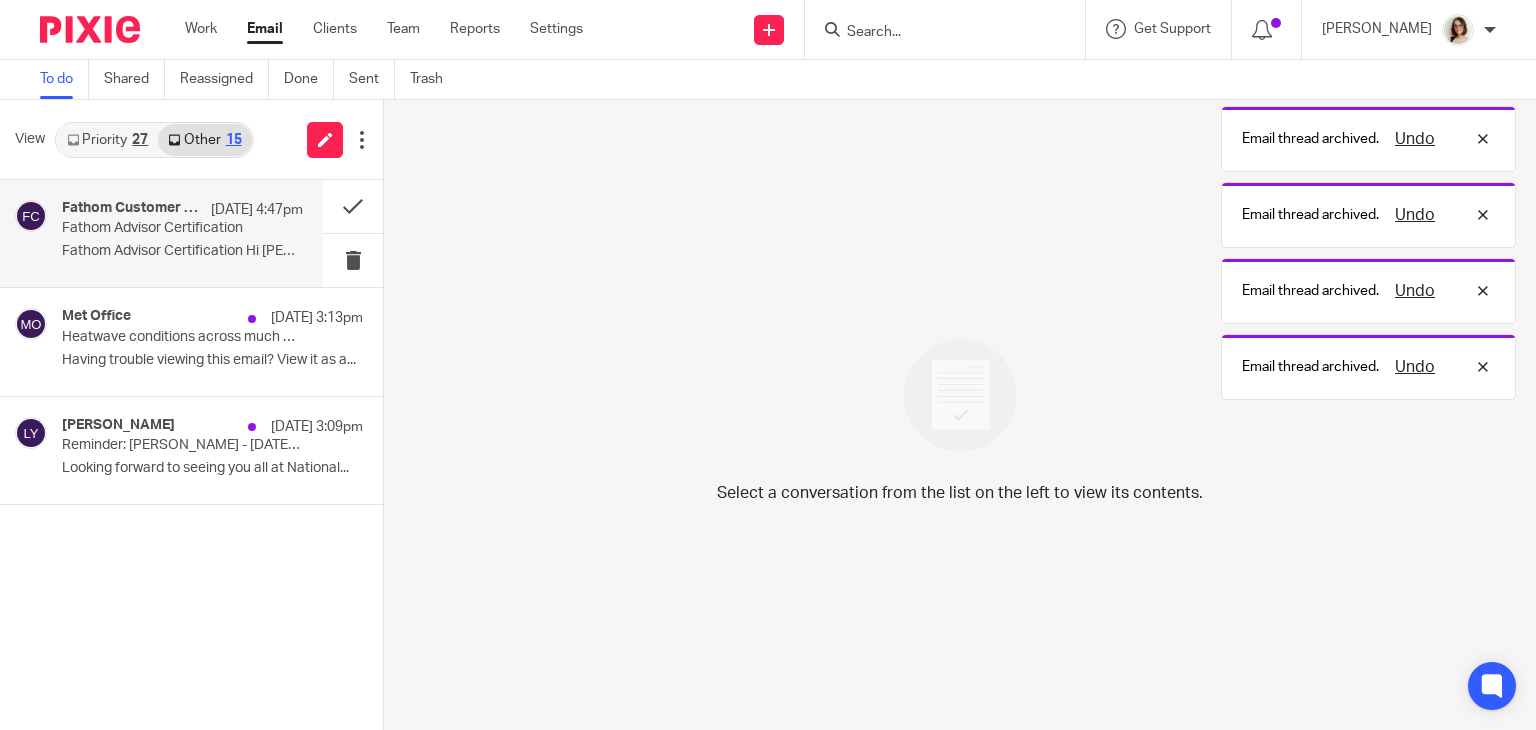 click on "Fathom Advisor Certification" at bounding box center [158, 228] 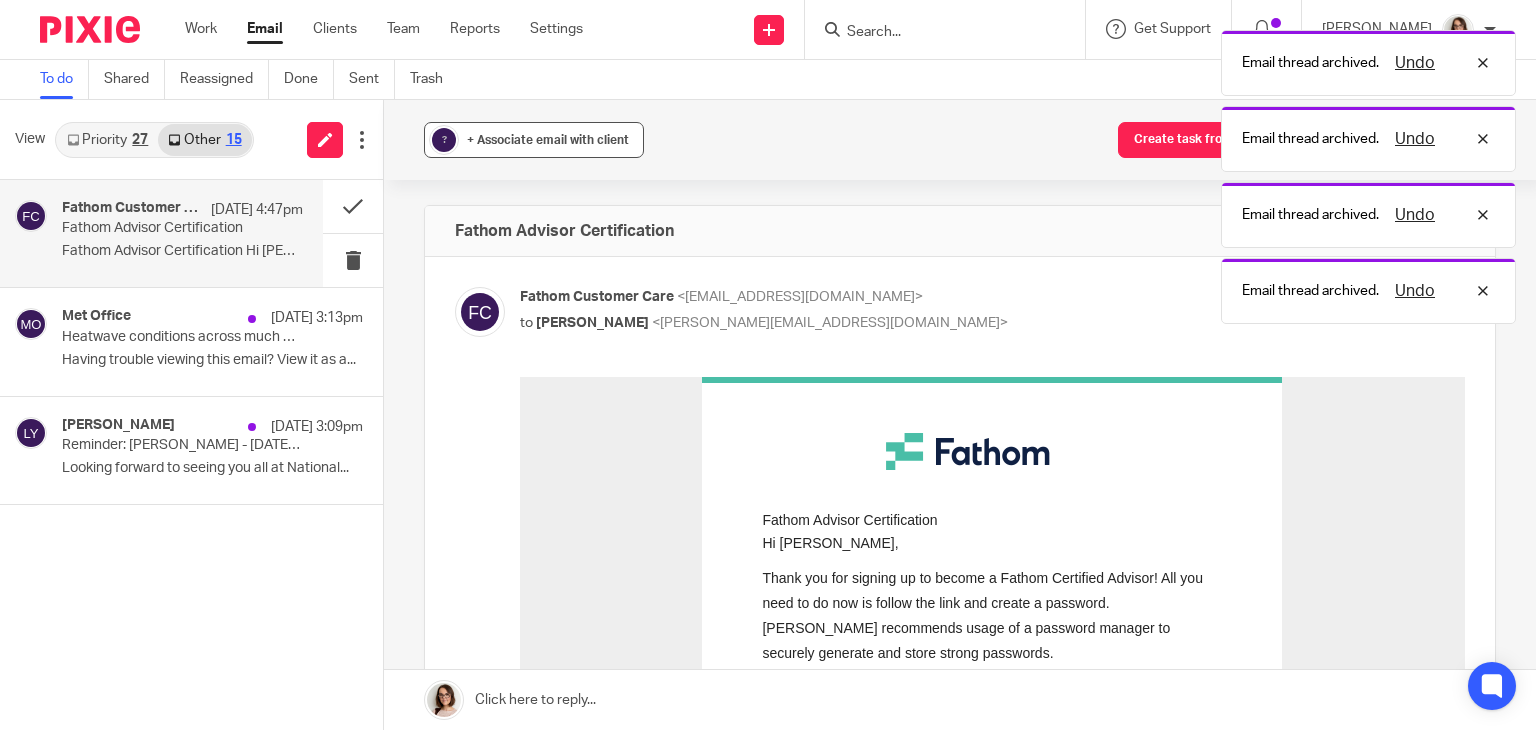 scroll, scrollTop: 0, scrollLeft: 0, axis: both 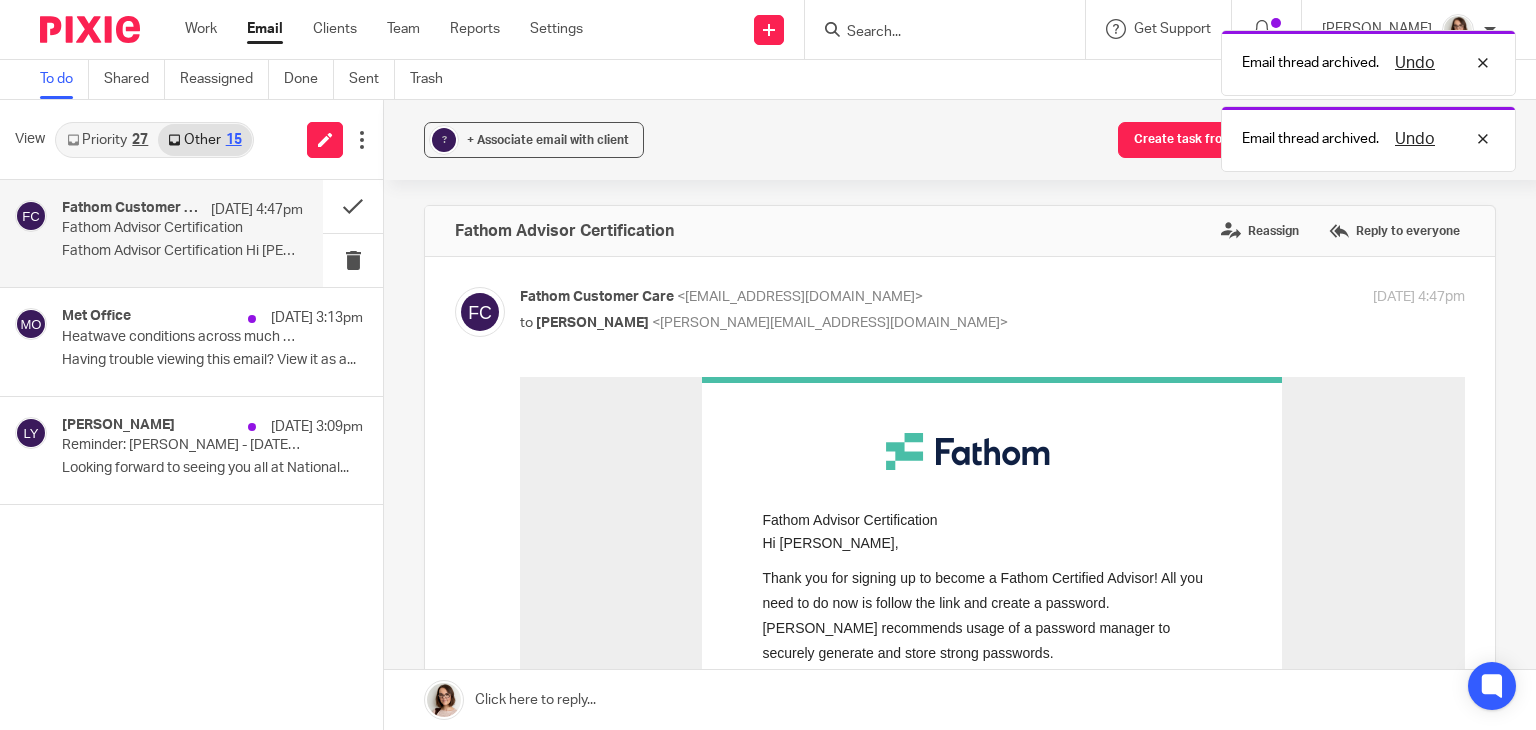 click on "?
+ Associate email with client
Create task from email
Add email to existing task
Fathom Advisor Certification
Reassign
Reply to everyone
Fathom Customer Care
<customercare@fathomhq.com>   to
Caroline Carter
<caroline@carterclear.co.uk>       11 Jul 2025 4:47pm
Forward
Click here to reply..." at bounding box center (960, 415) 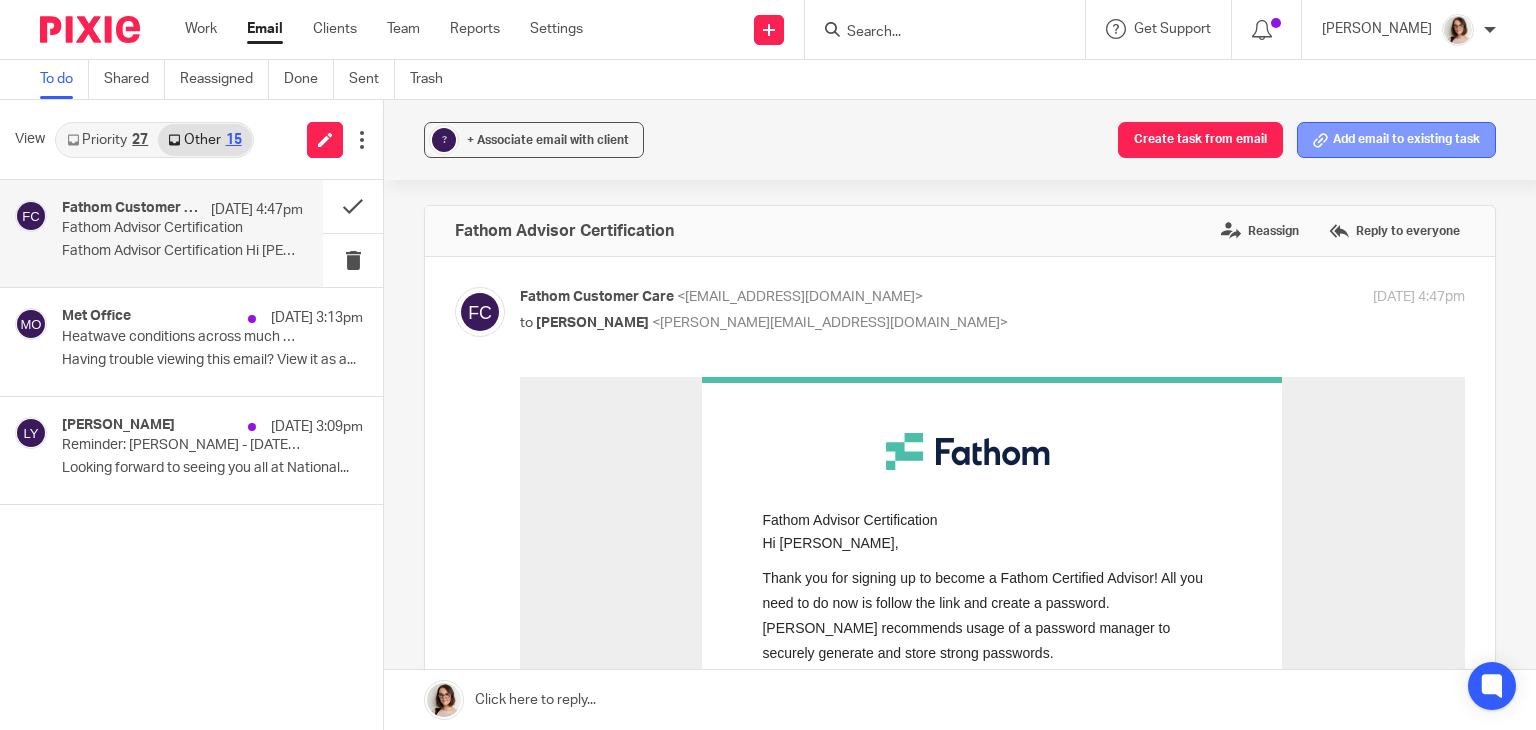 click on "Add email to existing task" at bounding box center [1396, 140] 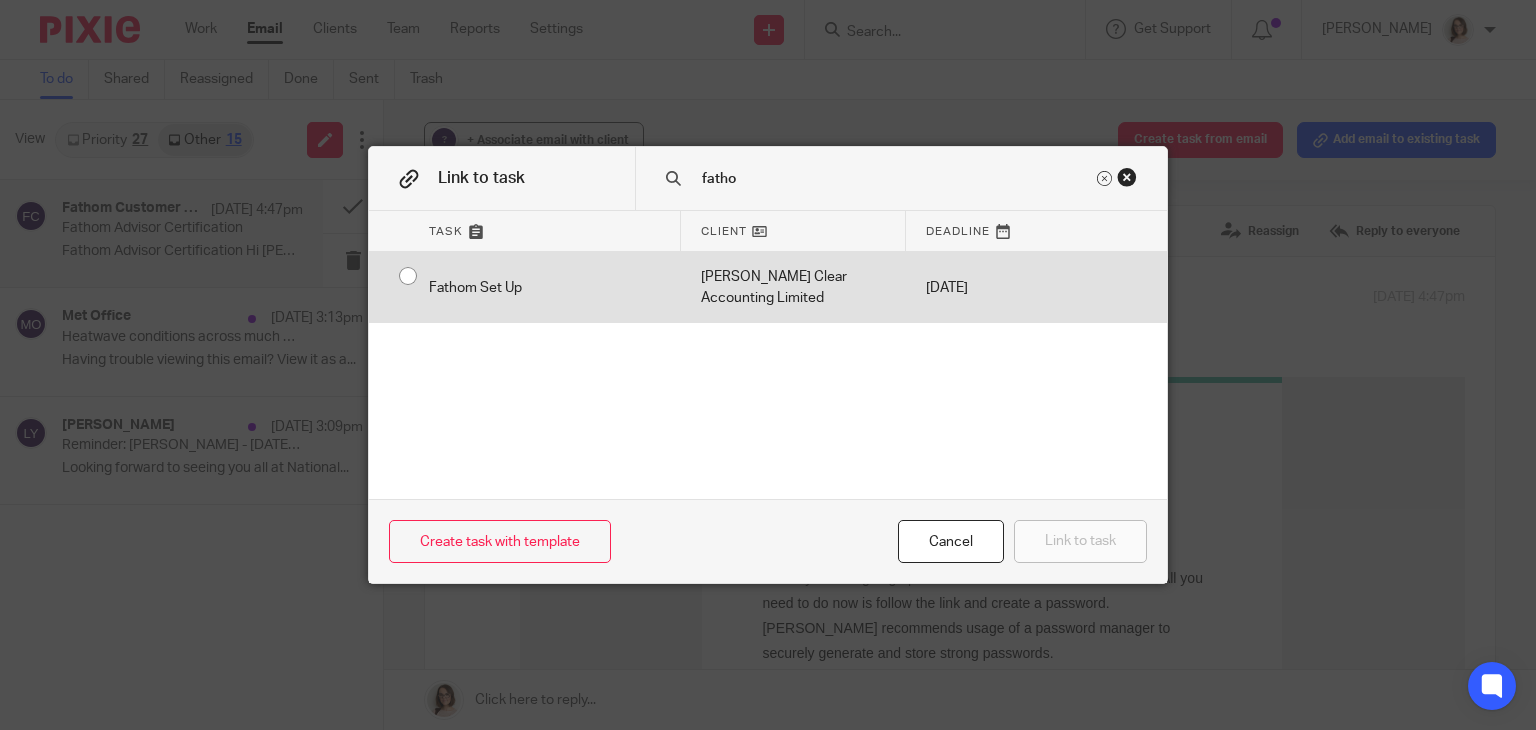 type on "fatho" 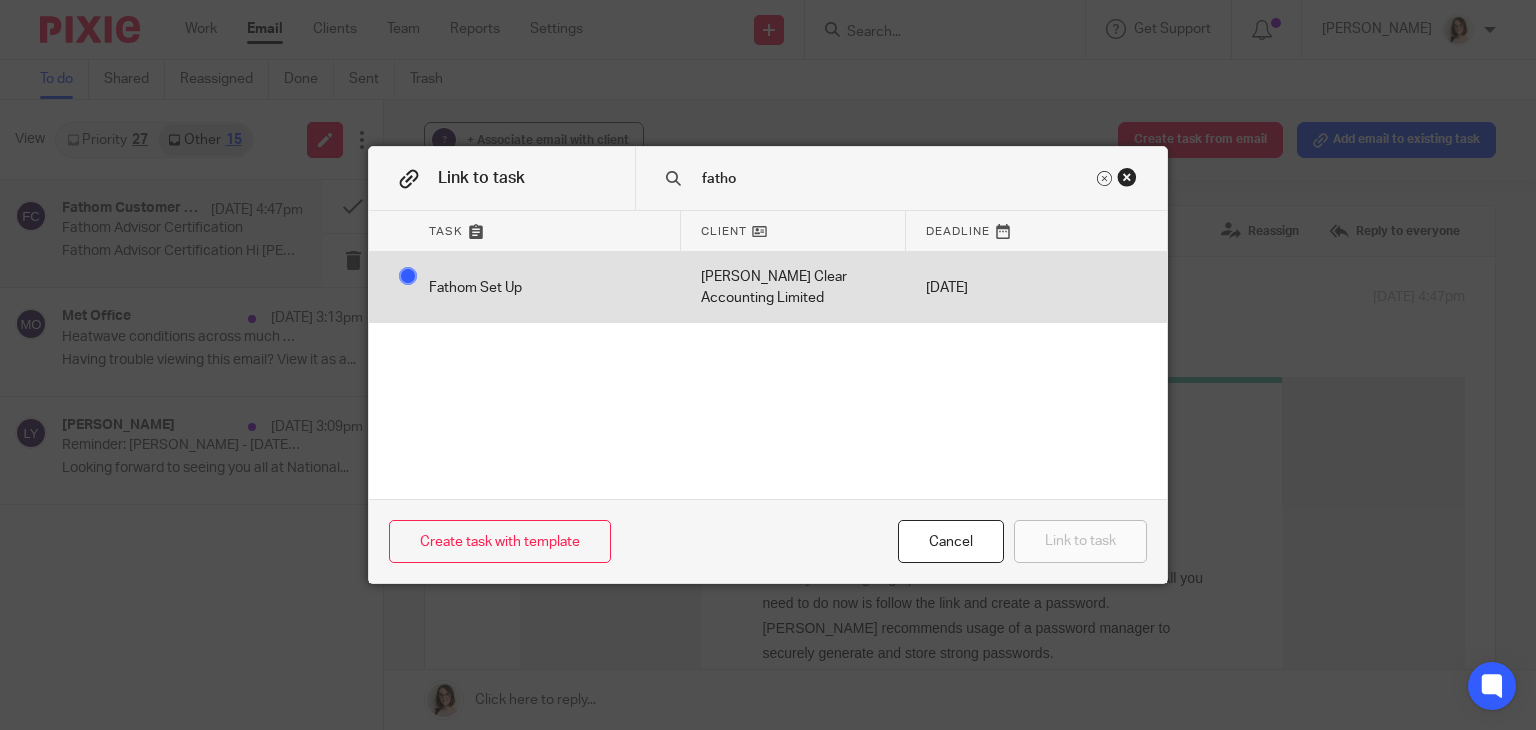 radio on "true" 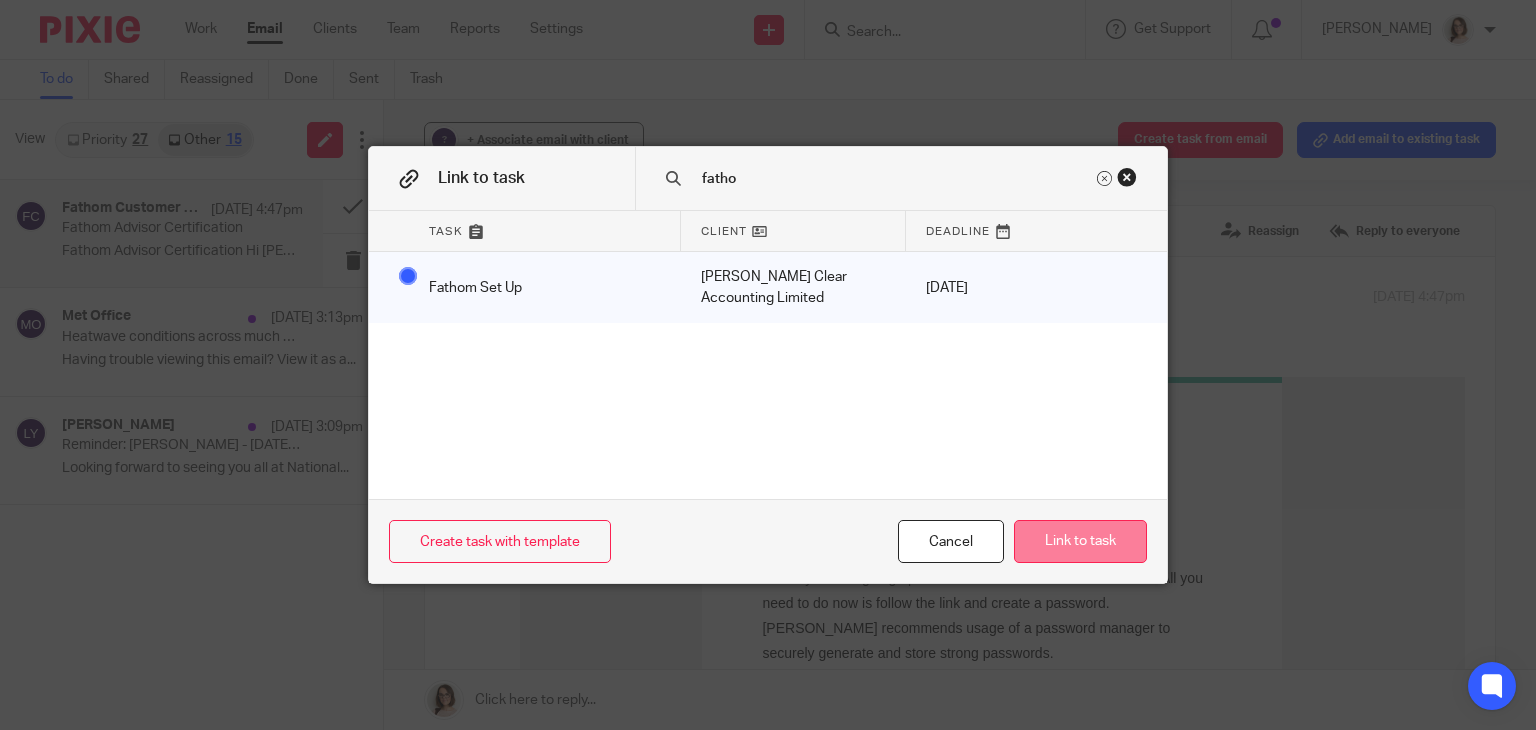 click on "Link to task" at bounding box center (1080, 541) 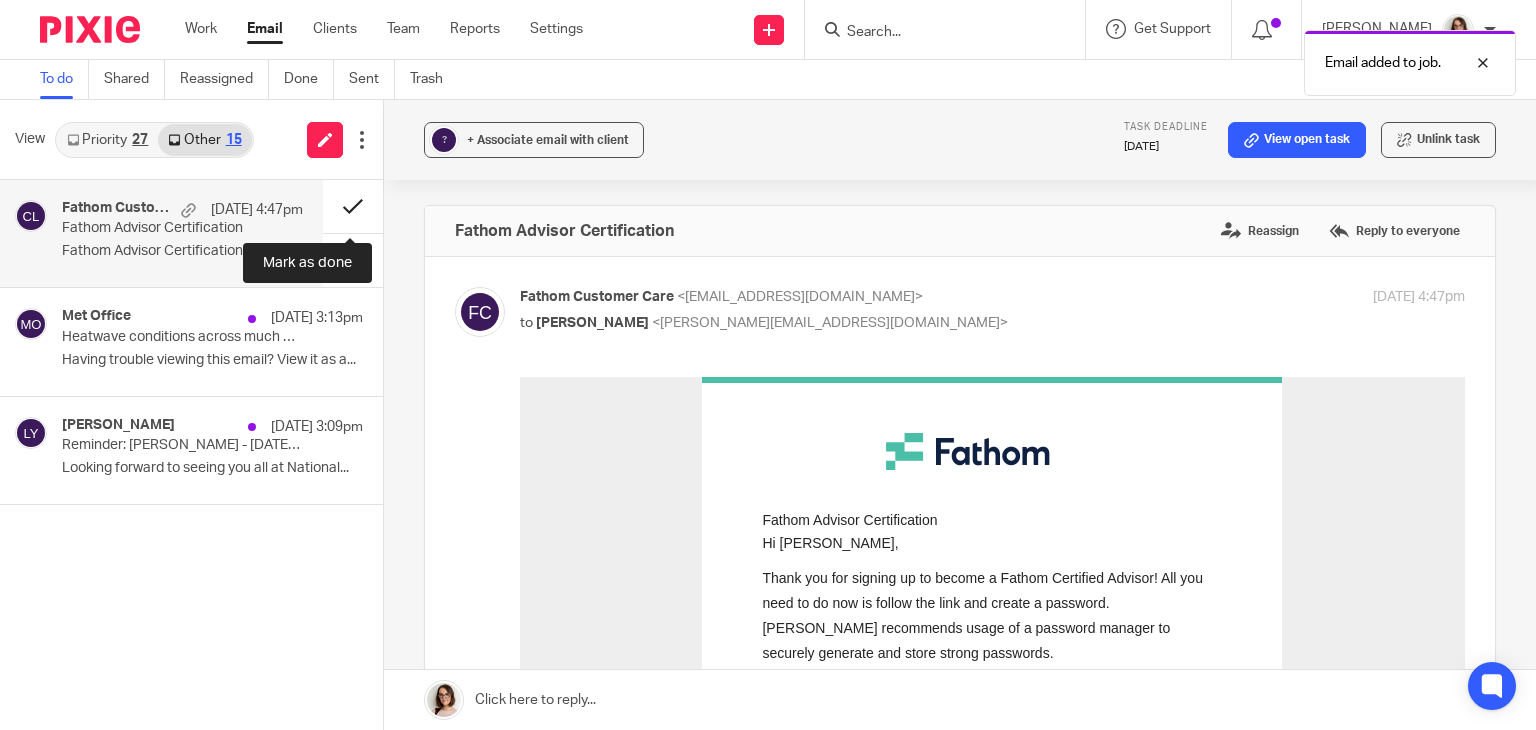 click at bounding box center [353, 206] 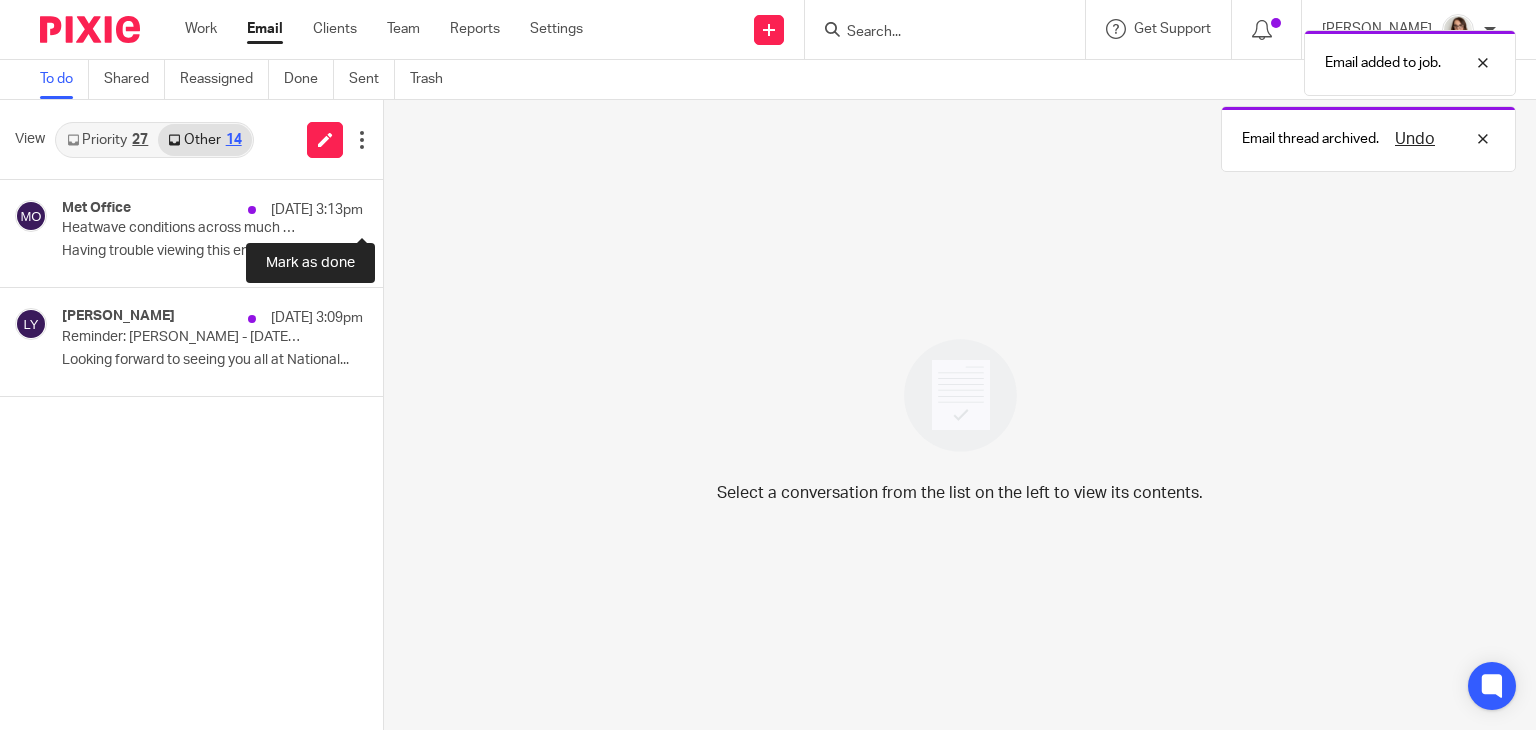click at bounding box center (391, 206) 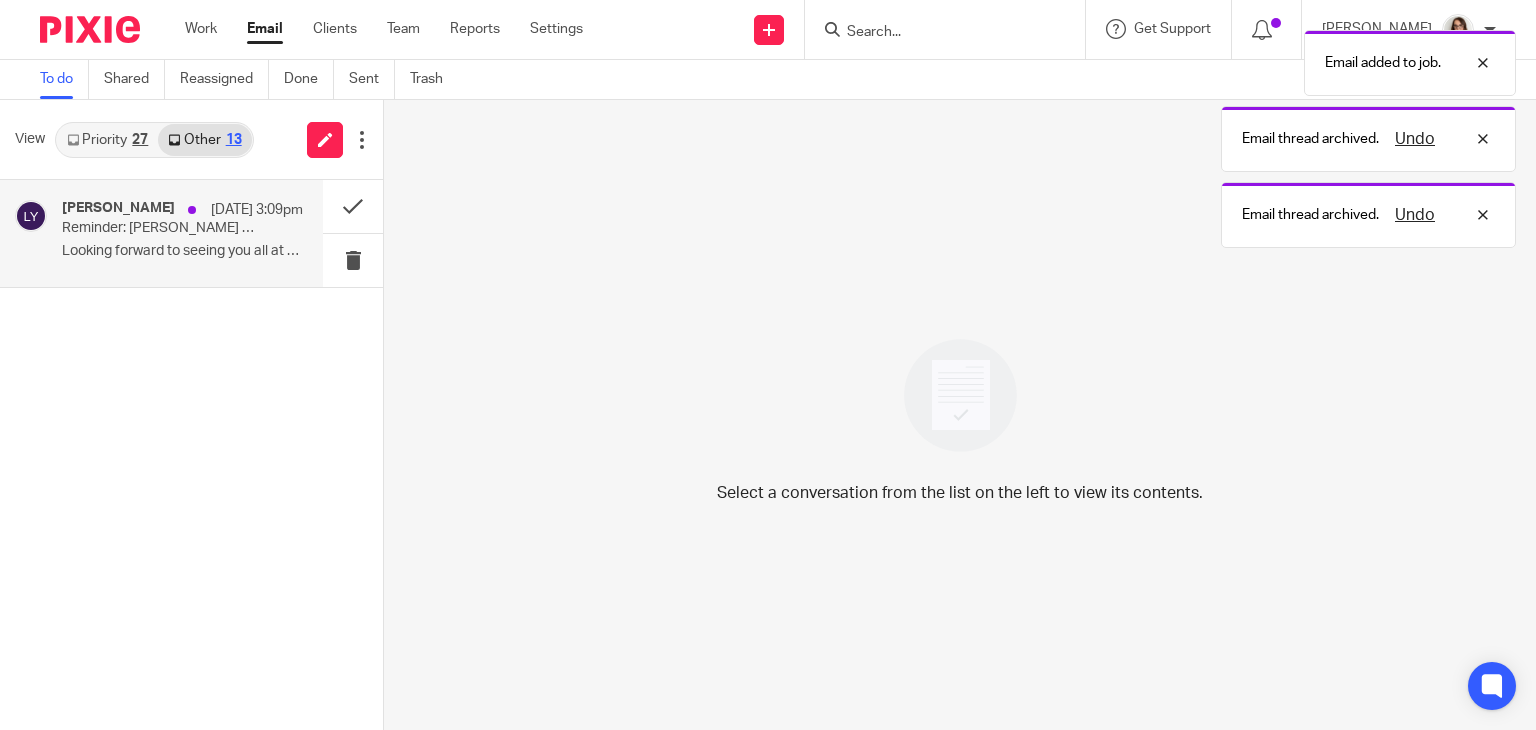 click on "Looking forward to seeing you all at National..." at bounding box center [182, 251] 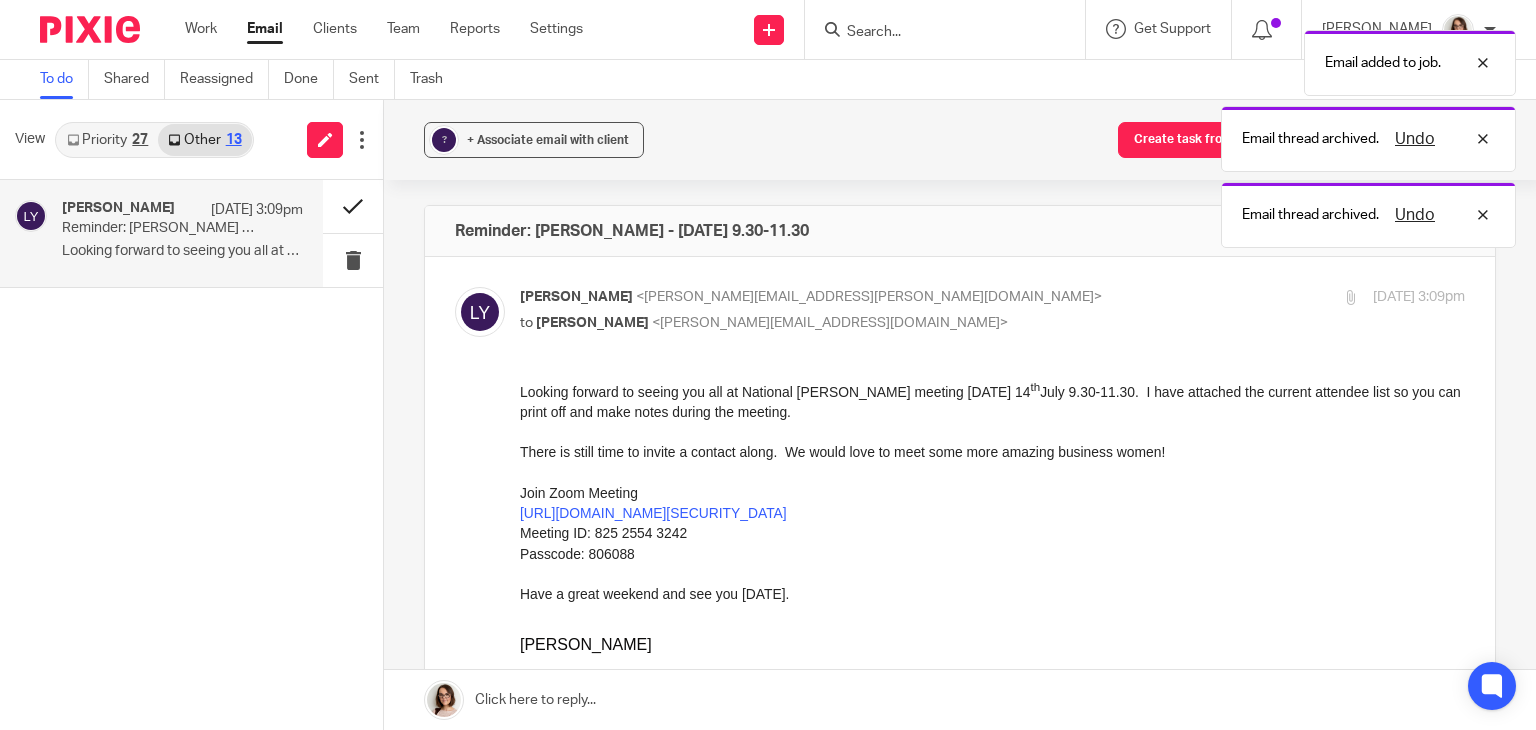 scroll, scrollTop: 0, scrollLeft: 0, axis: both 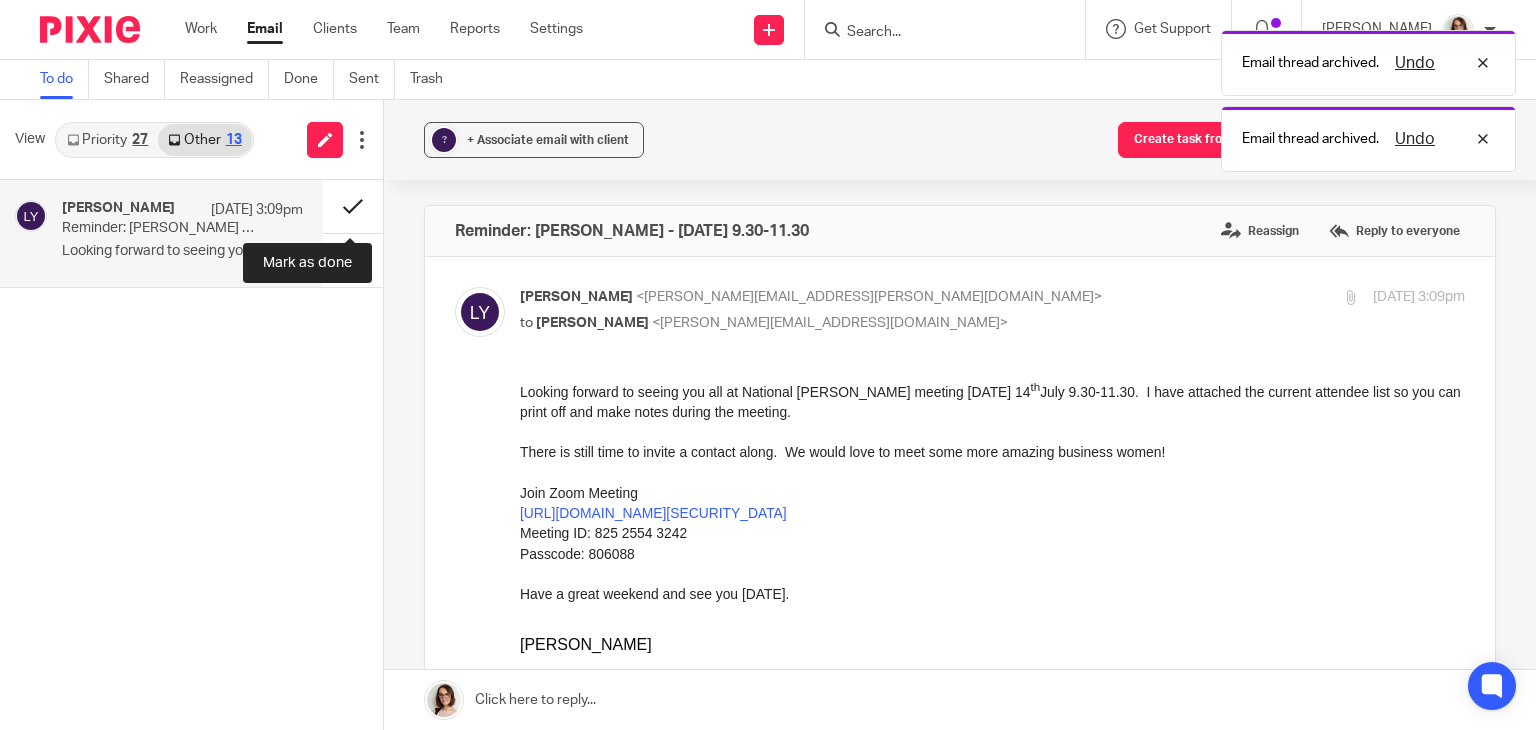 click at bounding box center [353, 206] 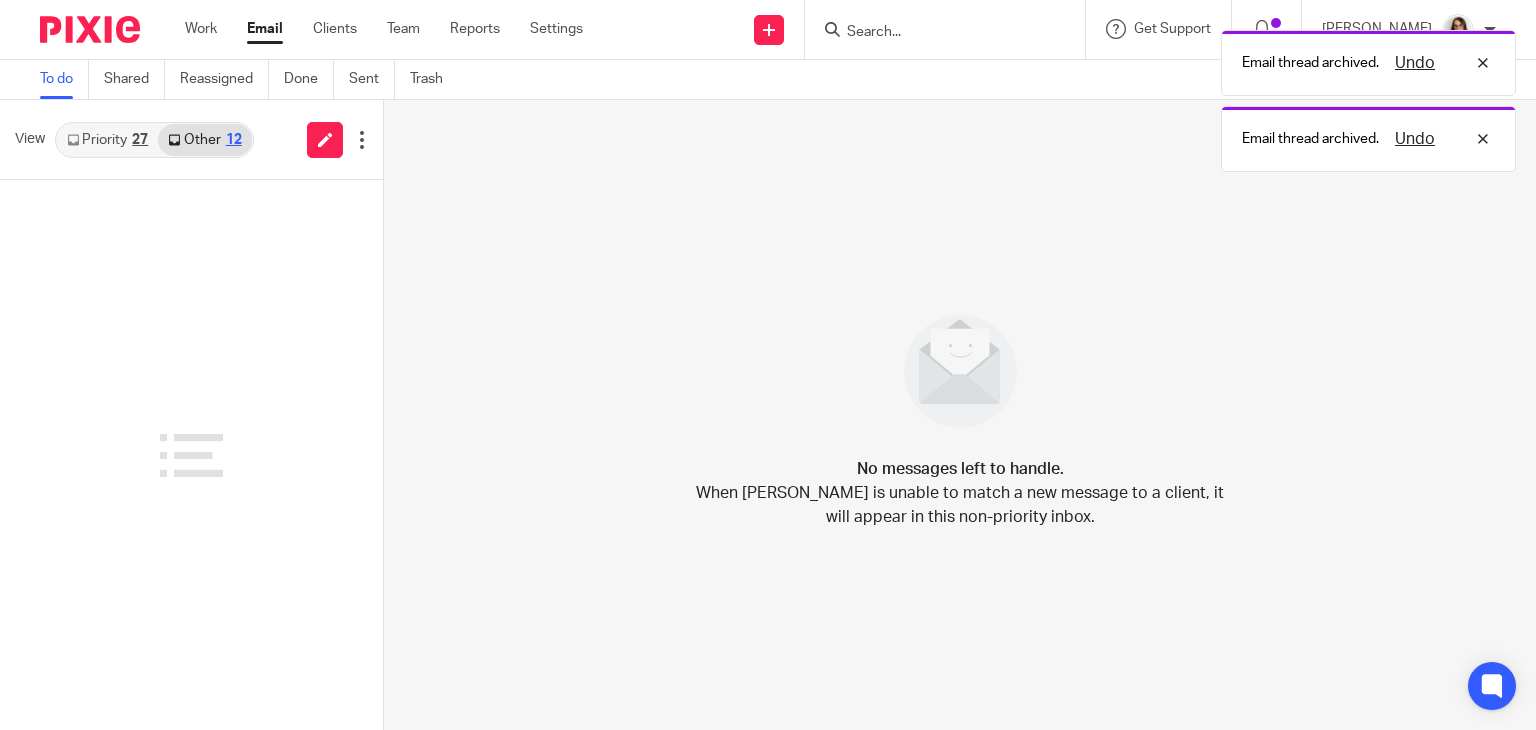 click on "Email" at bounding box center (265, 29) 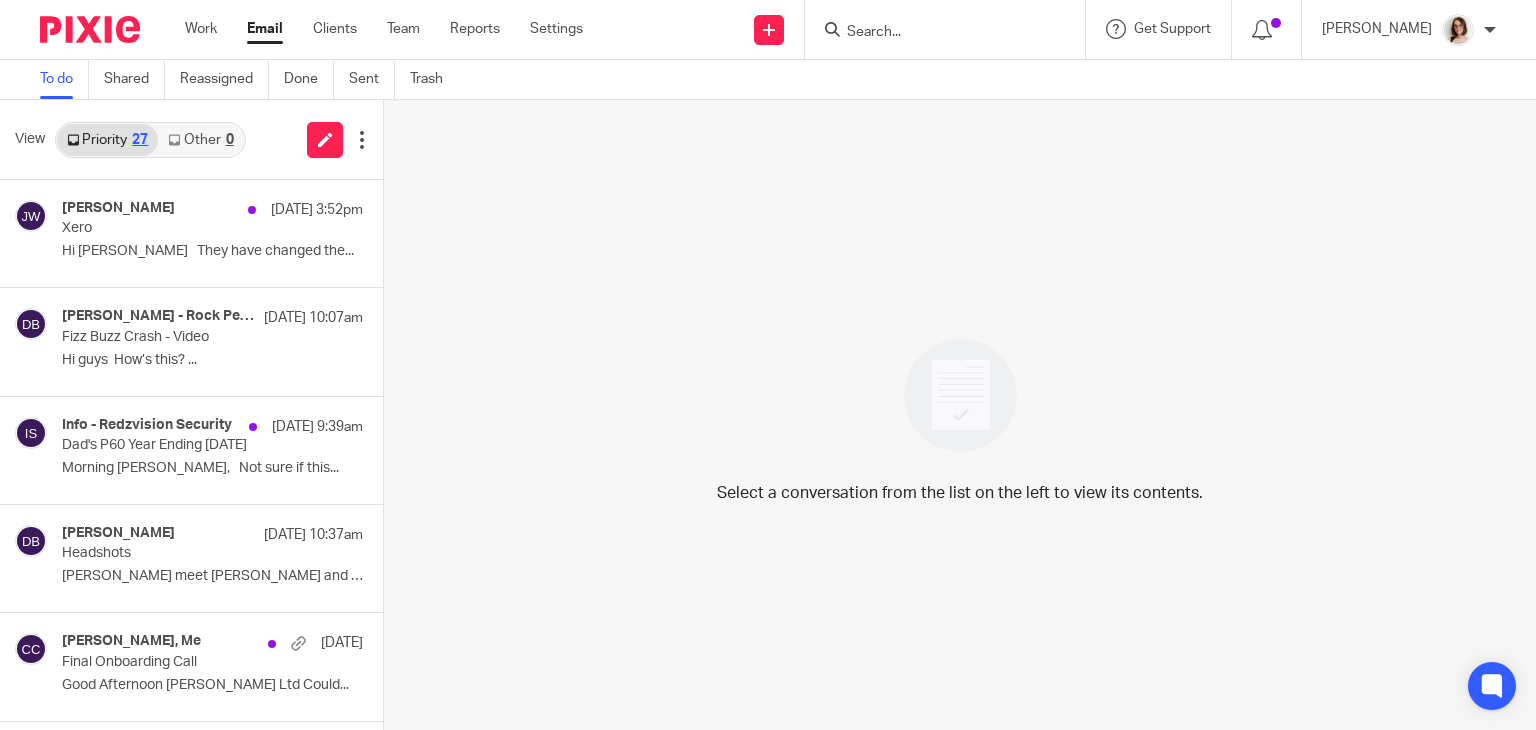 scroll, scrollTop: 0, scrollLeft: 0, axis: both 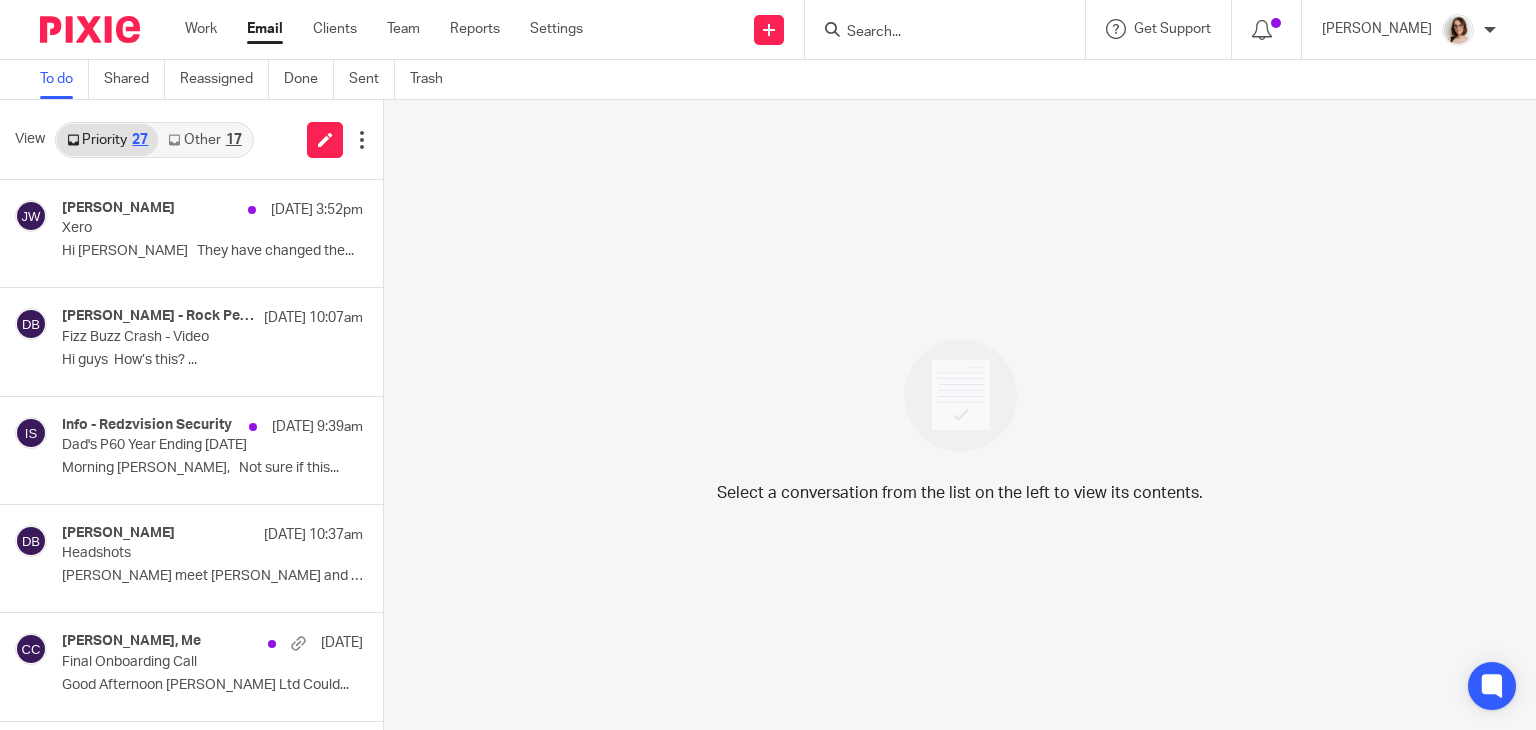 click on "Other
17" at bounding box center [204, 140] 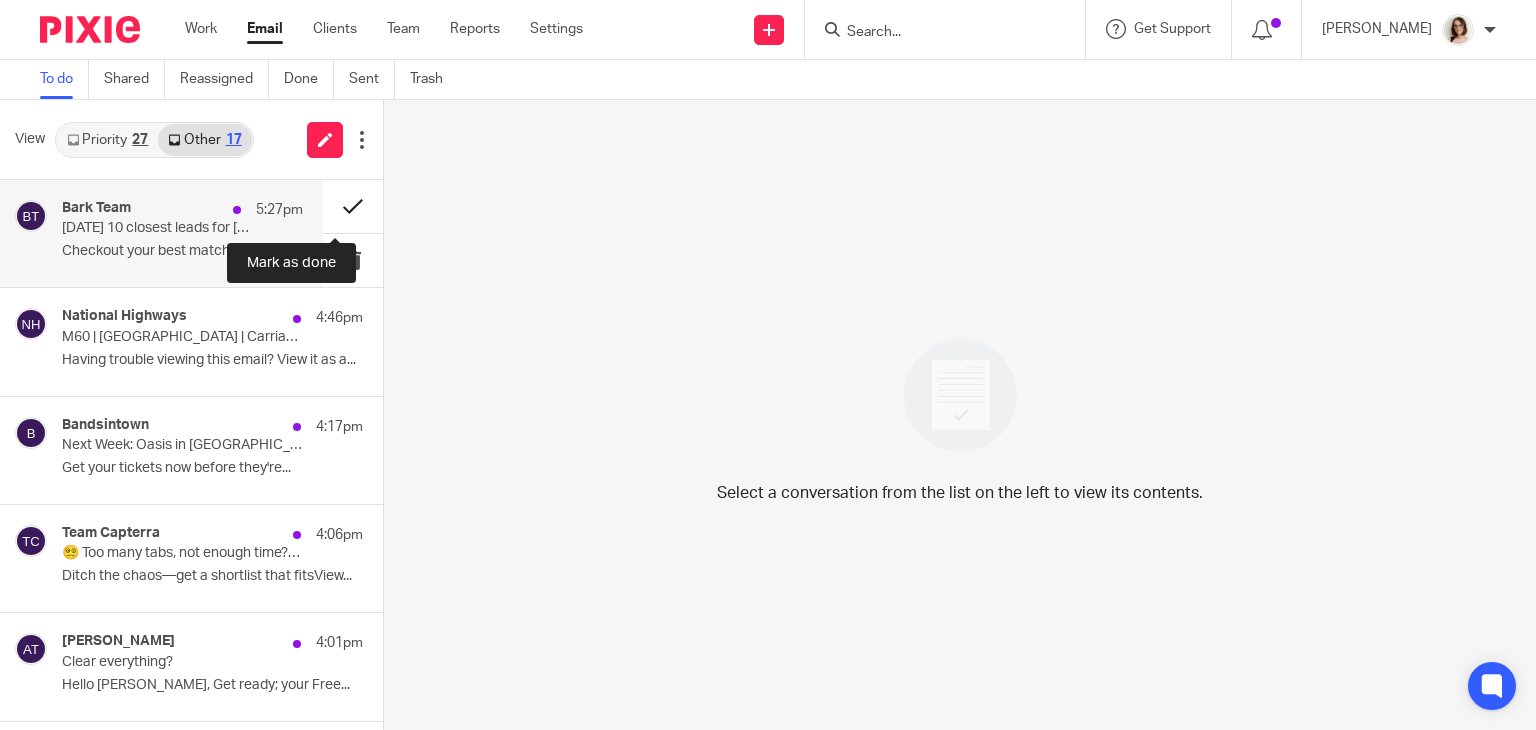 click at bounding box center (353, 206) 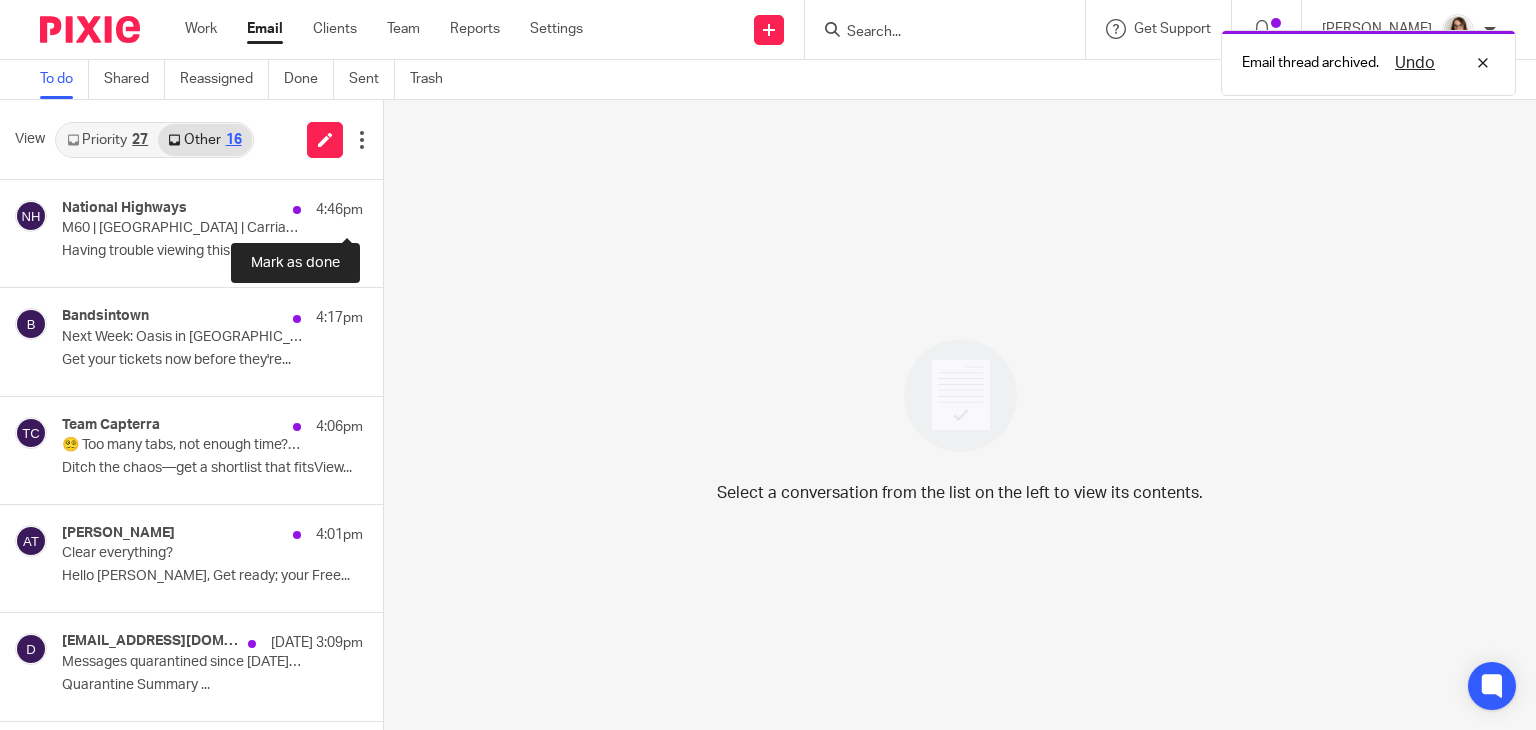click at bounding box center [391, 206] 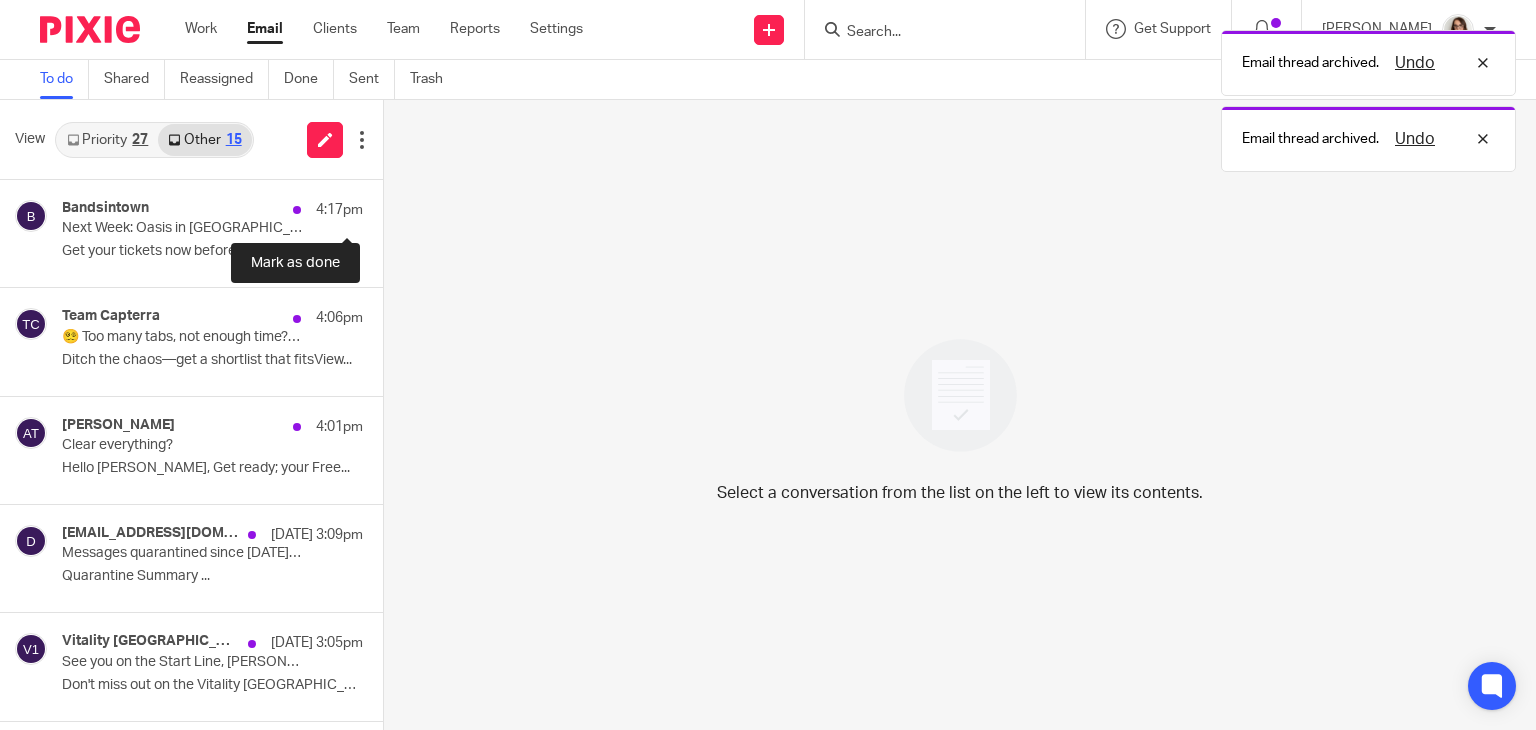 click at bounding box center (391, 206) 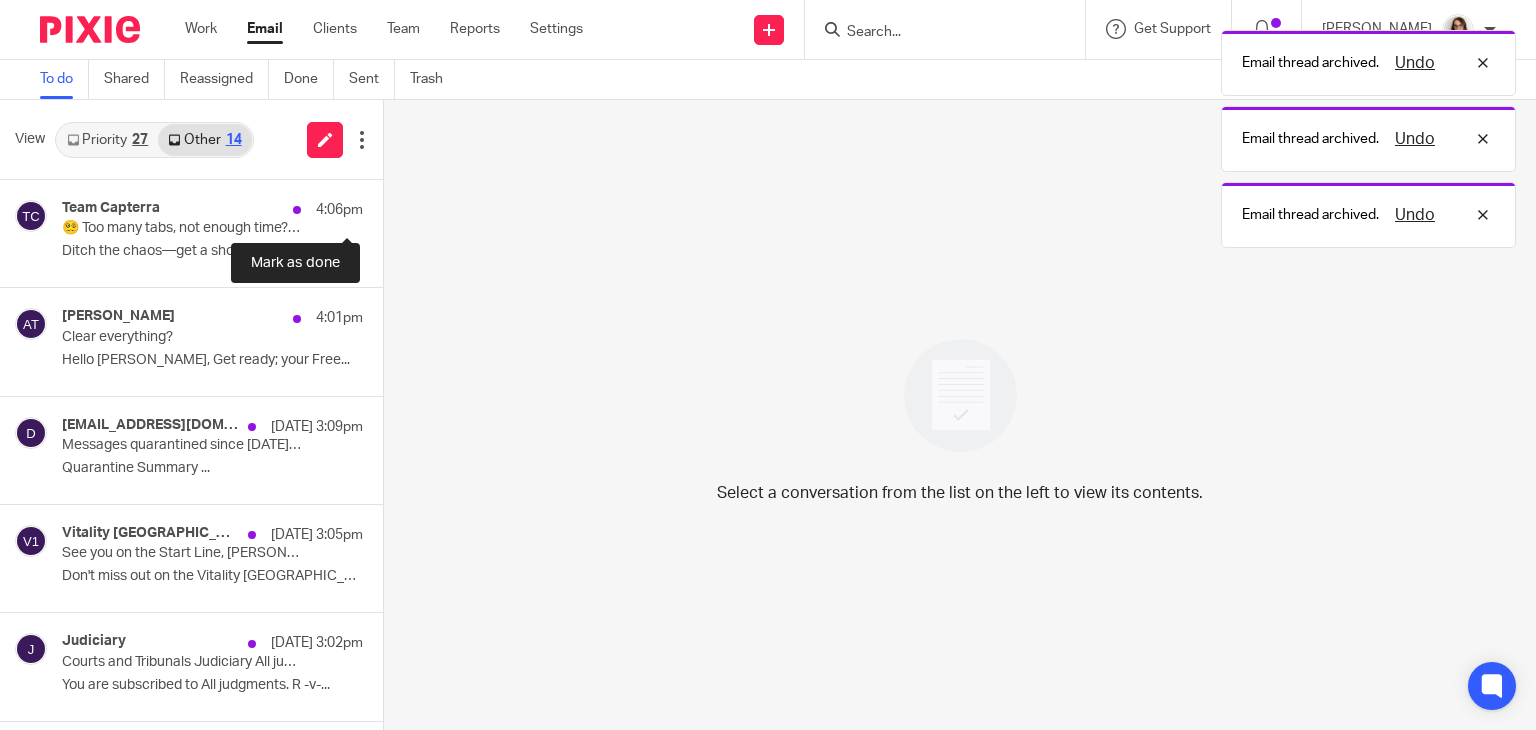 click at bounding box center (391, 206) 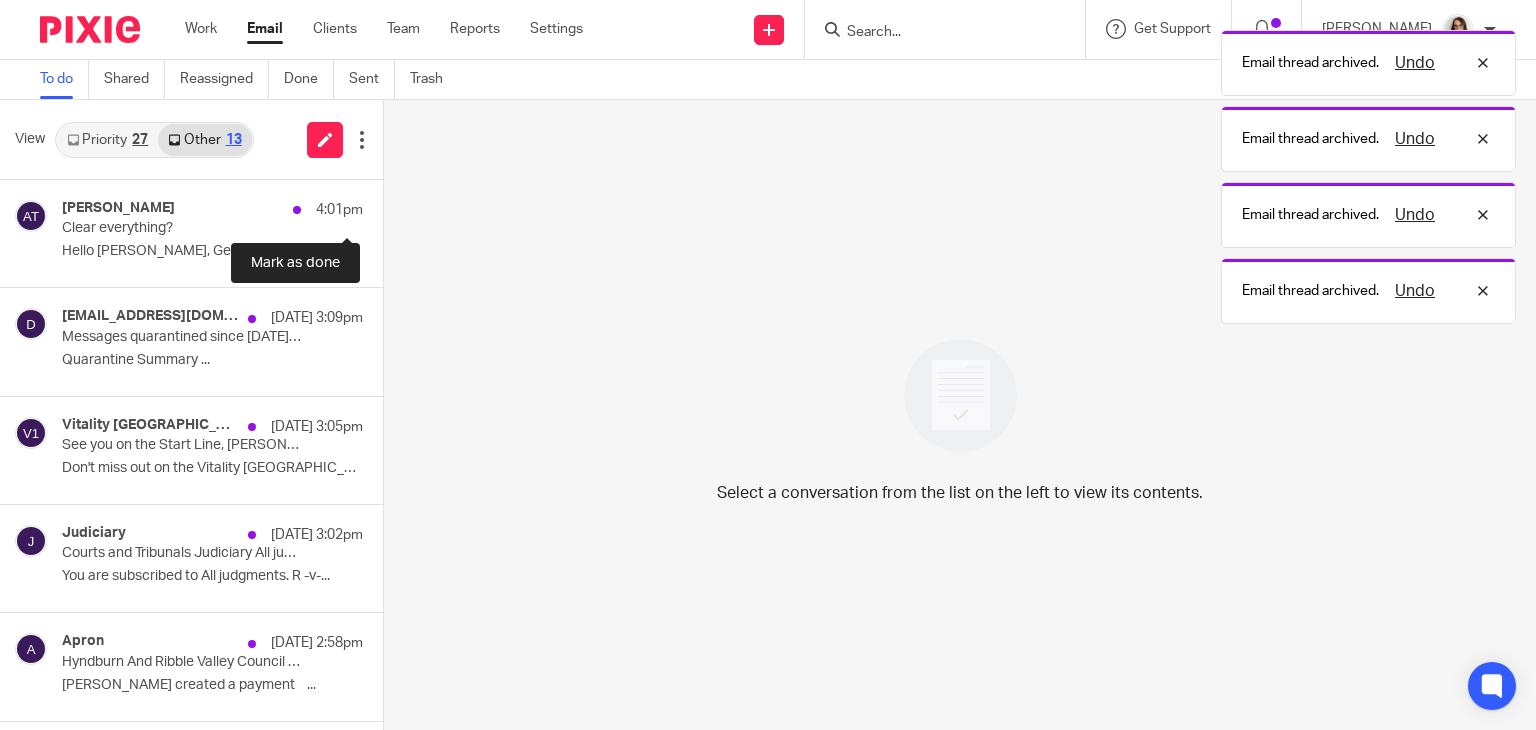 click at bounding box center (391, 206) 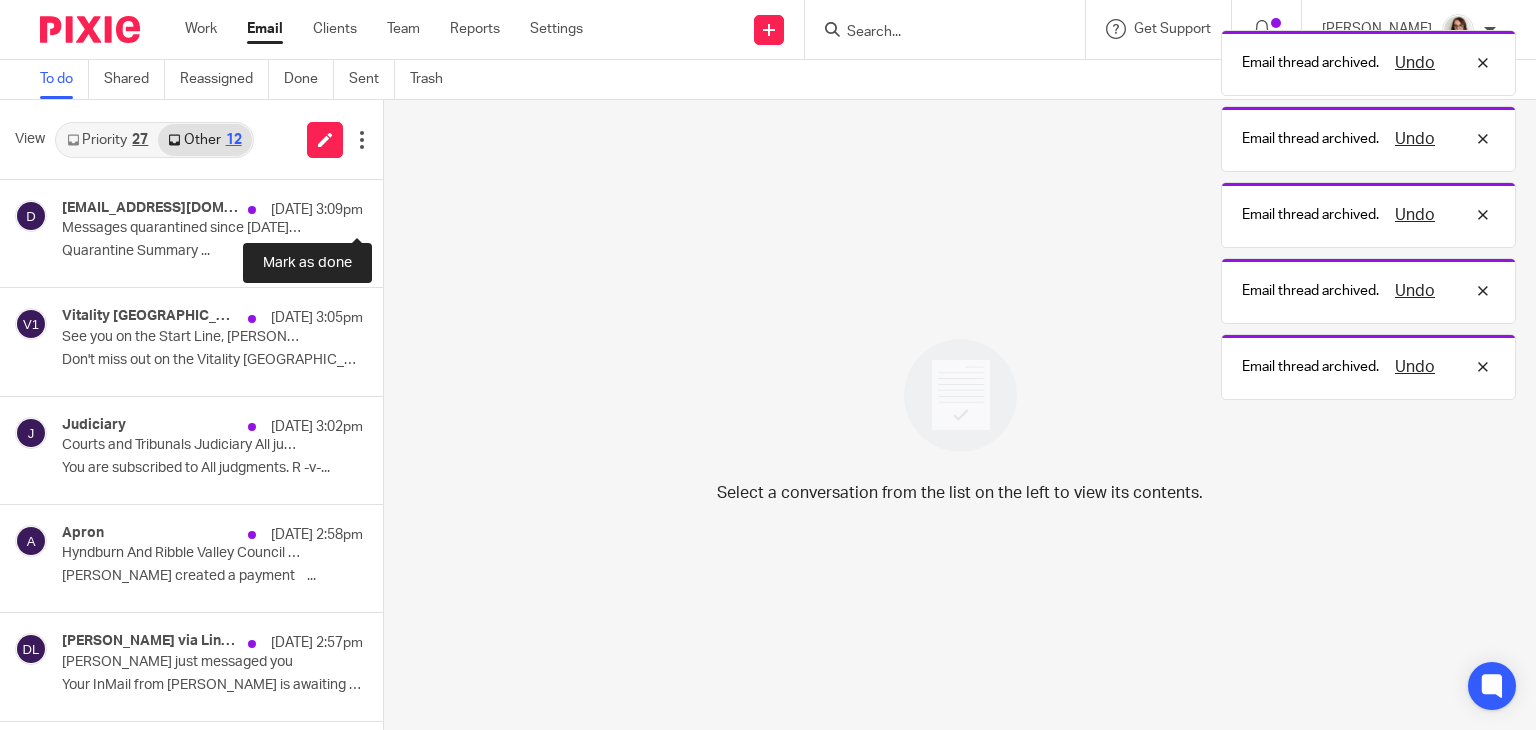 click at bounding box center [391, 206] 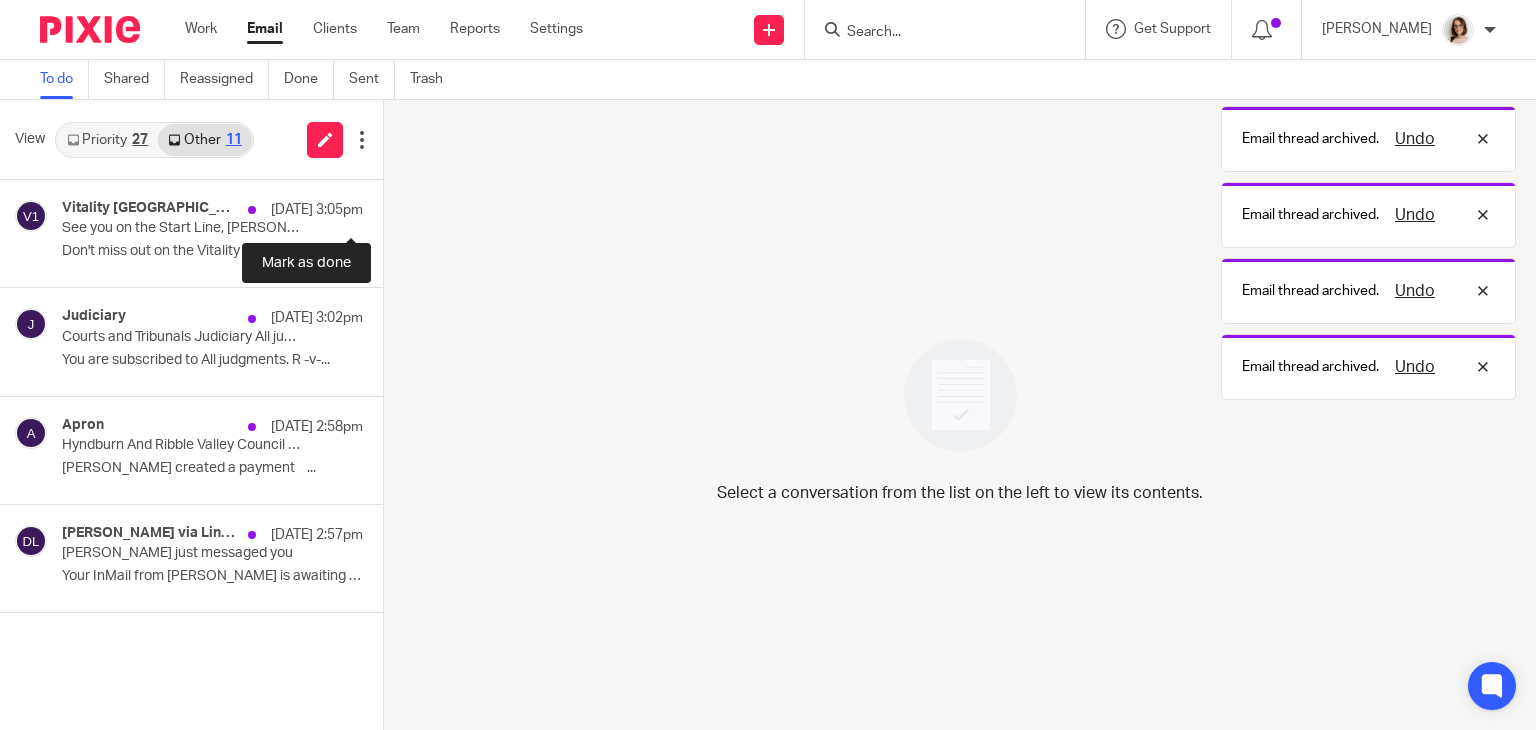 click at bounding box center (391, 206) 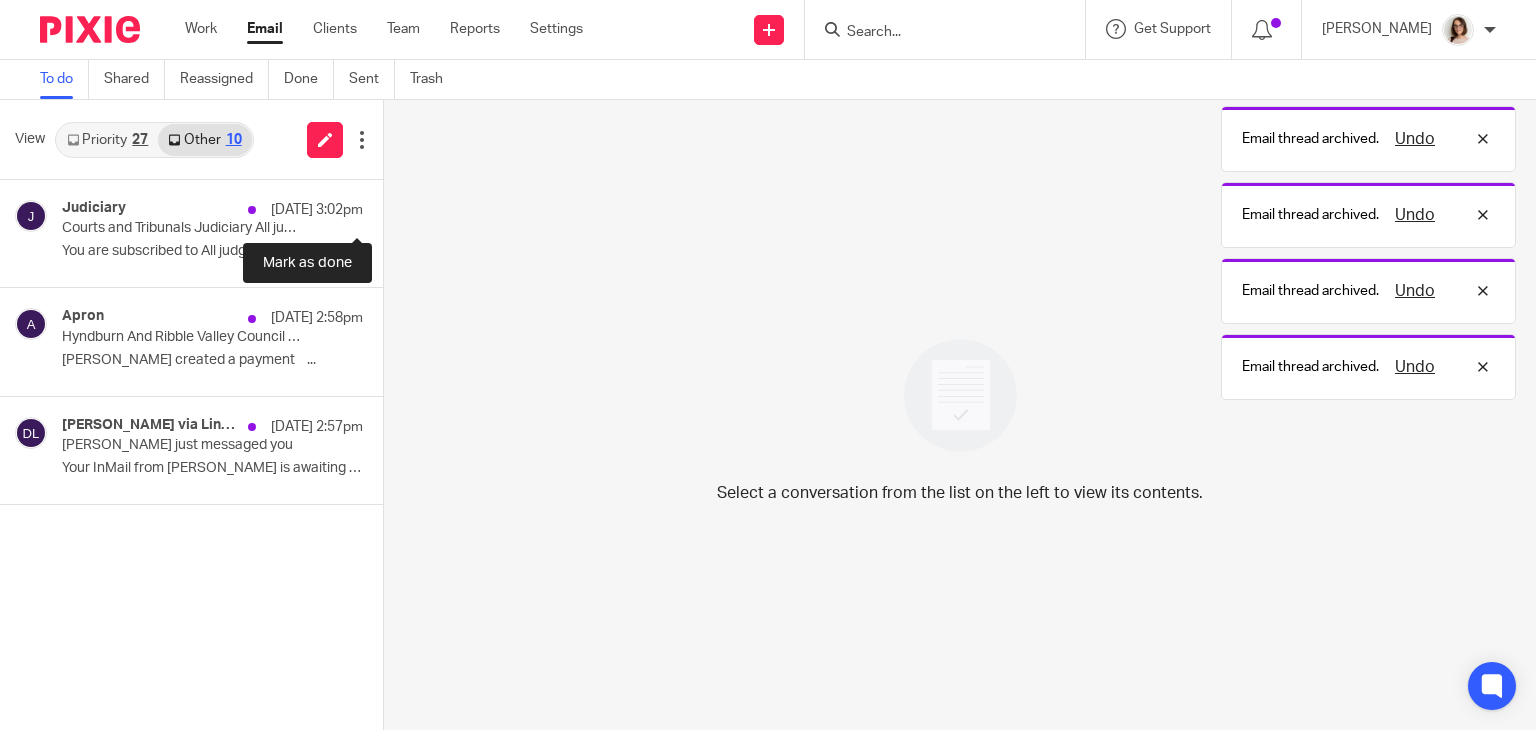click at bounding box center (391, 206) 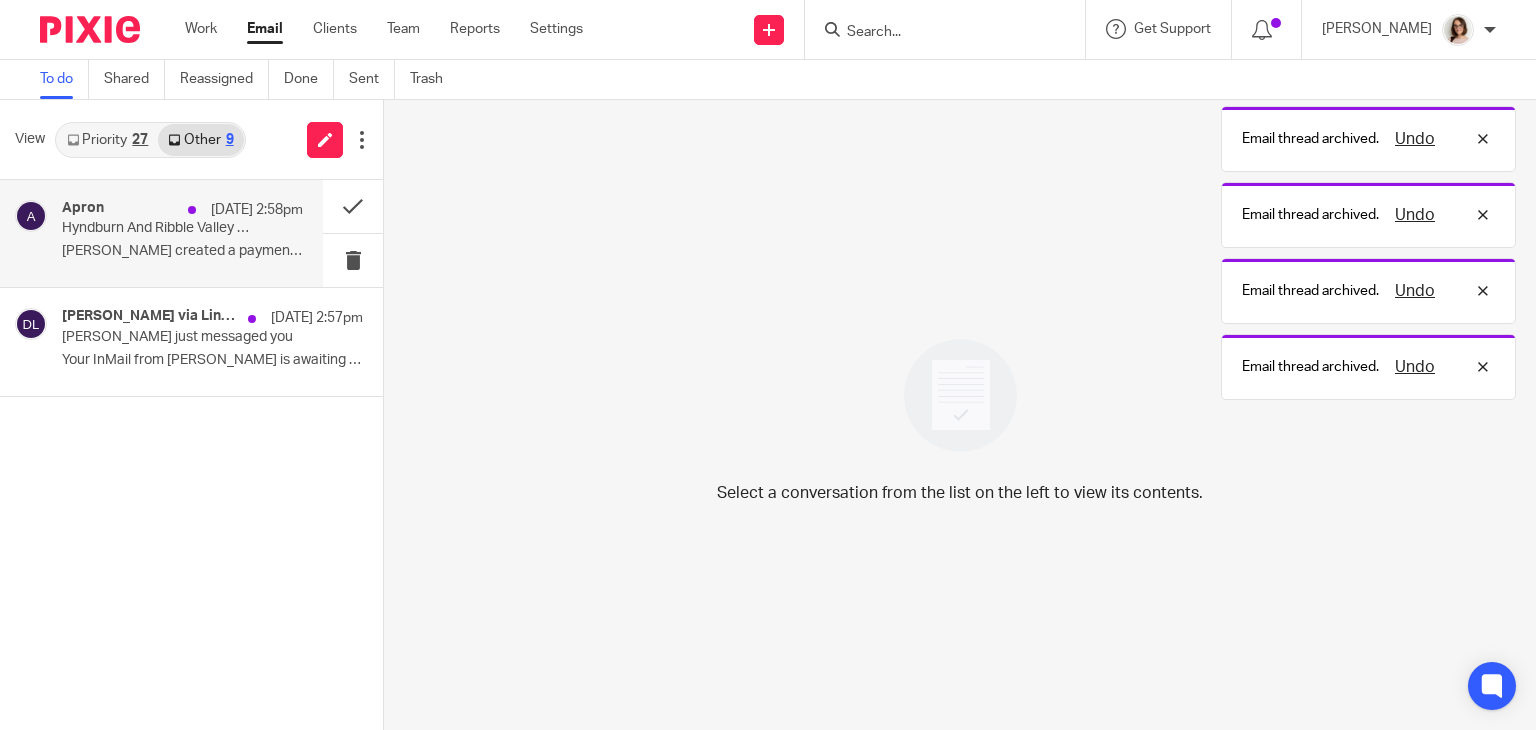 click on "Apron
11 Jul 2:58pm   Hyndburn And Ribble Valley Council For Voluntary Service: GREEN 6892   Caroline Carter created a payment   ͏ ‌  ..." at bounding box center [182, 233] 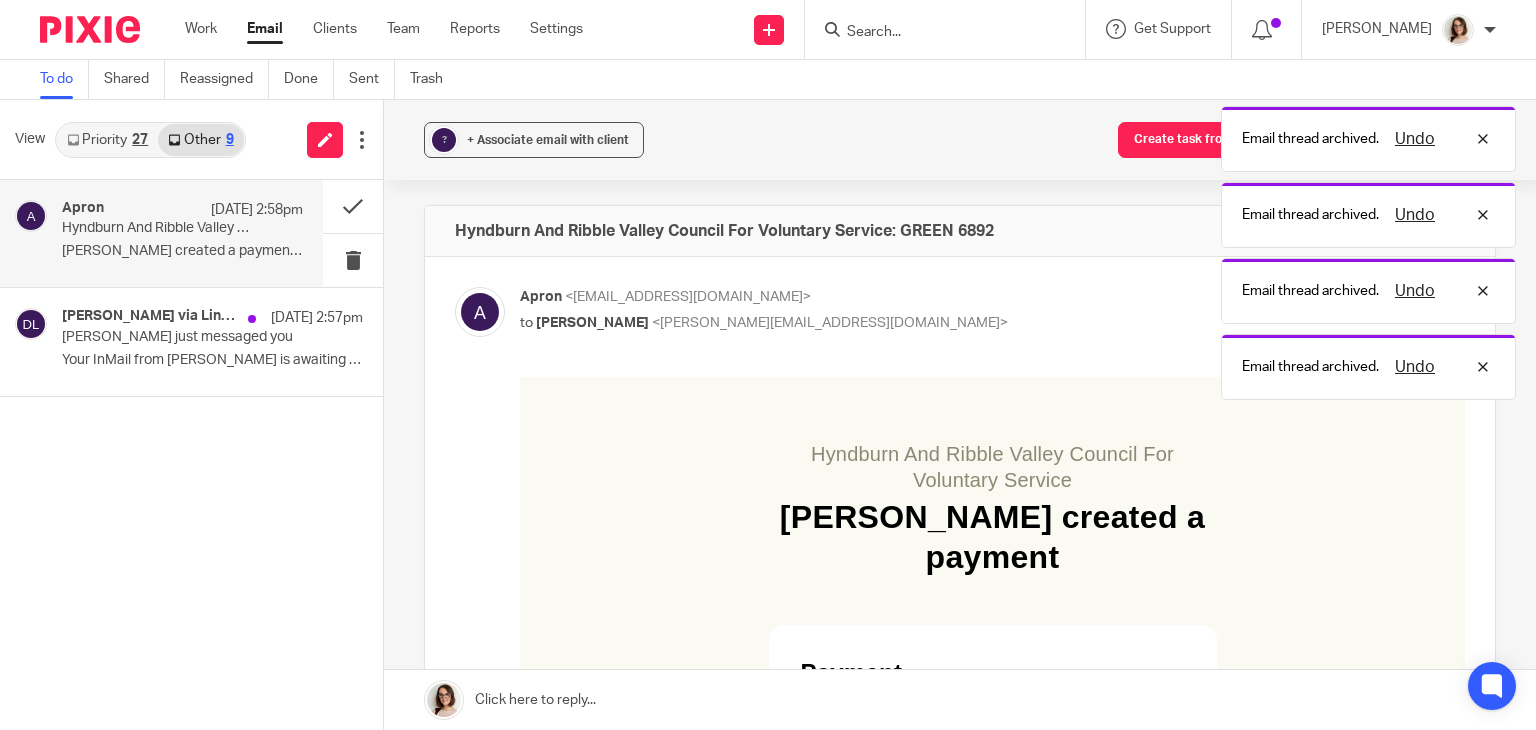 scroll, scrollTop: 0, scrollLeft: 0, axis: both 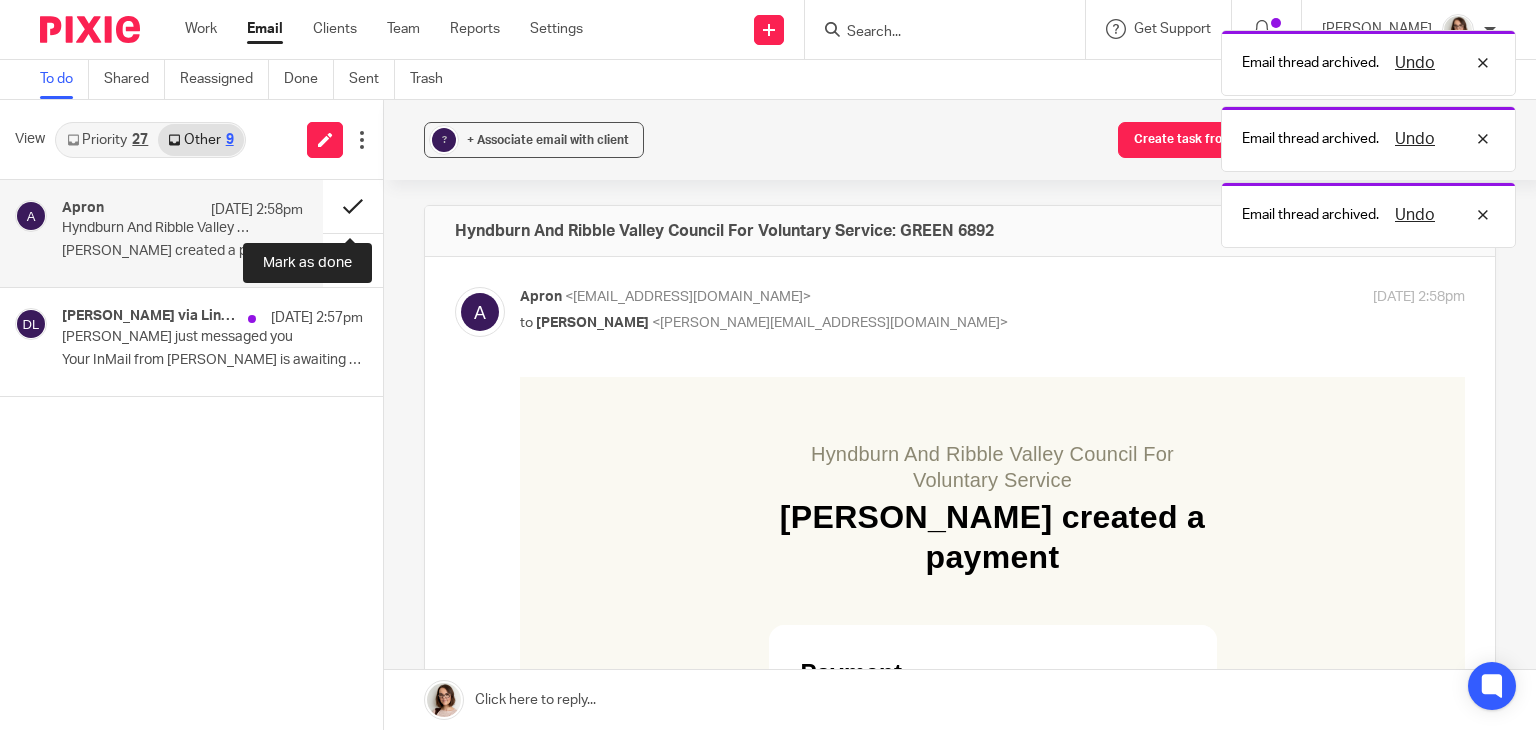 click at bounding box center [353, 206] 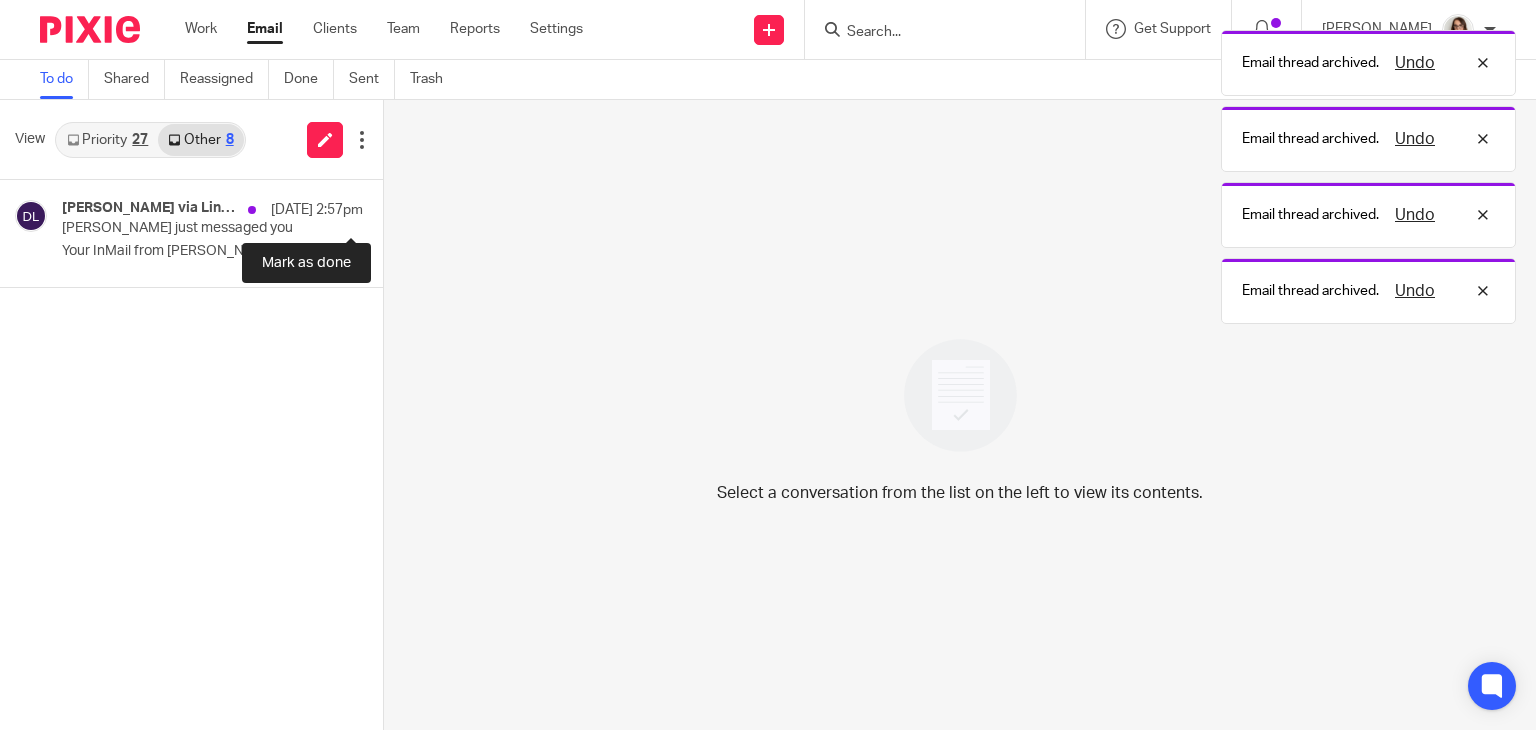 click at bounding box center (391, 206) 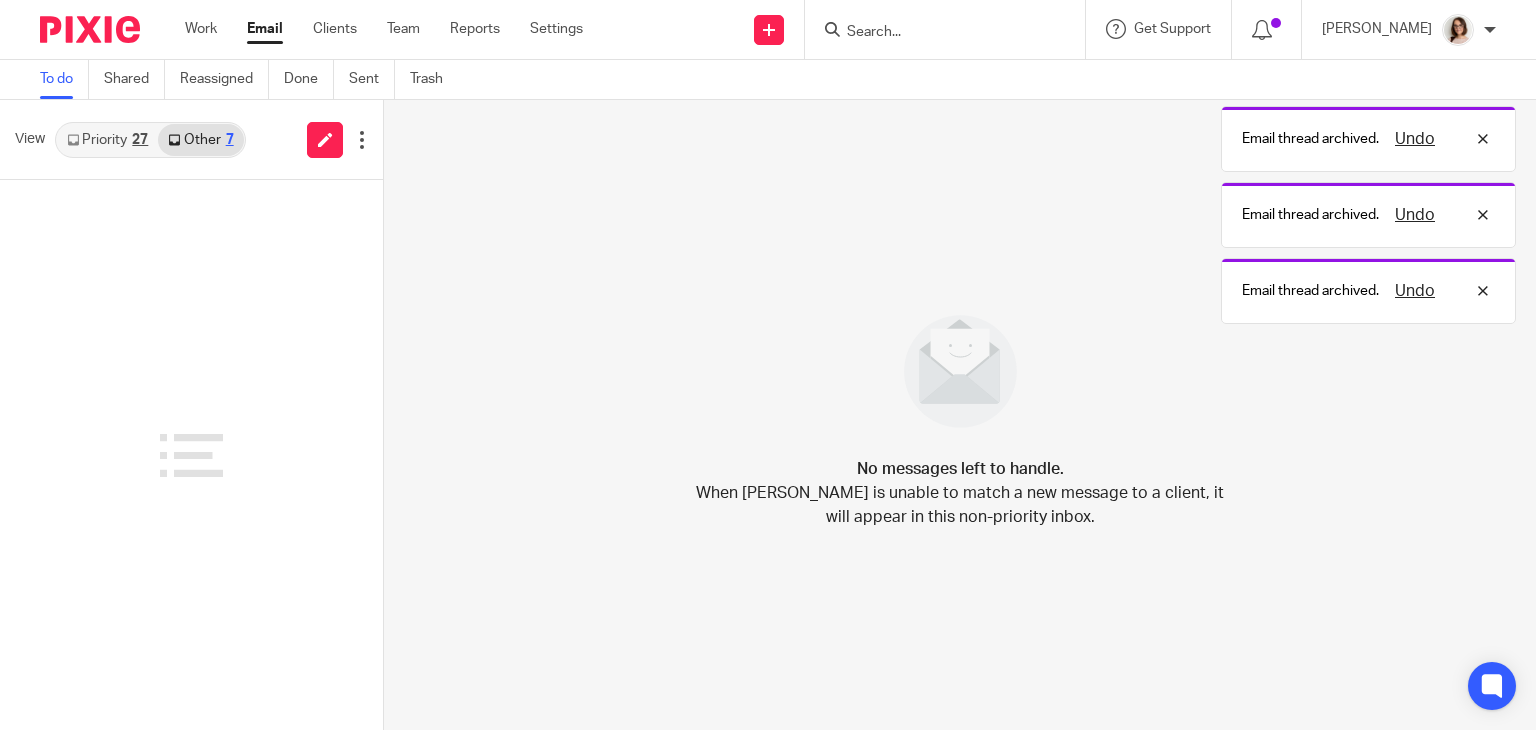 click on "Email" at bounding box center [265, 29] 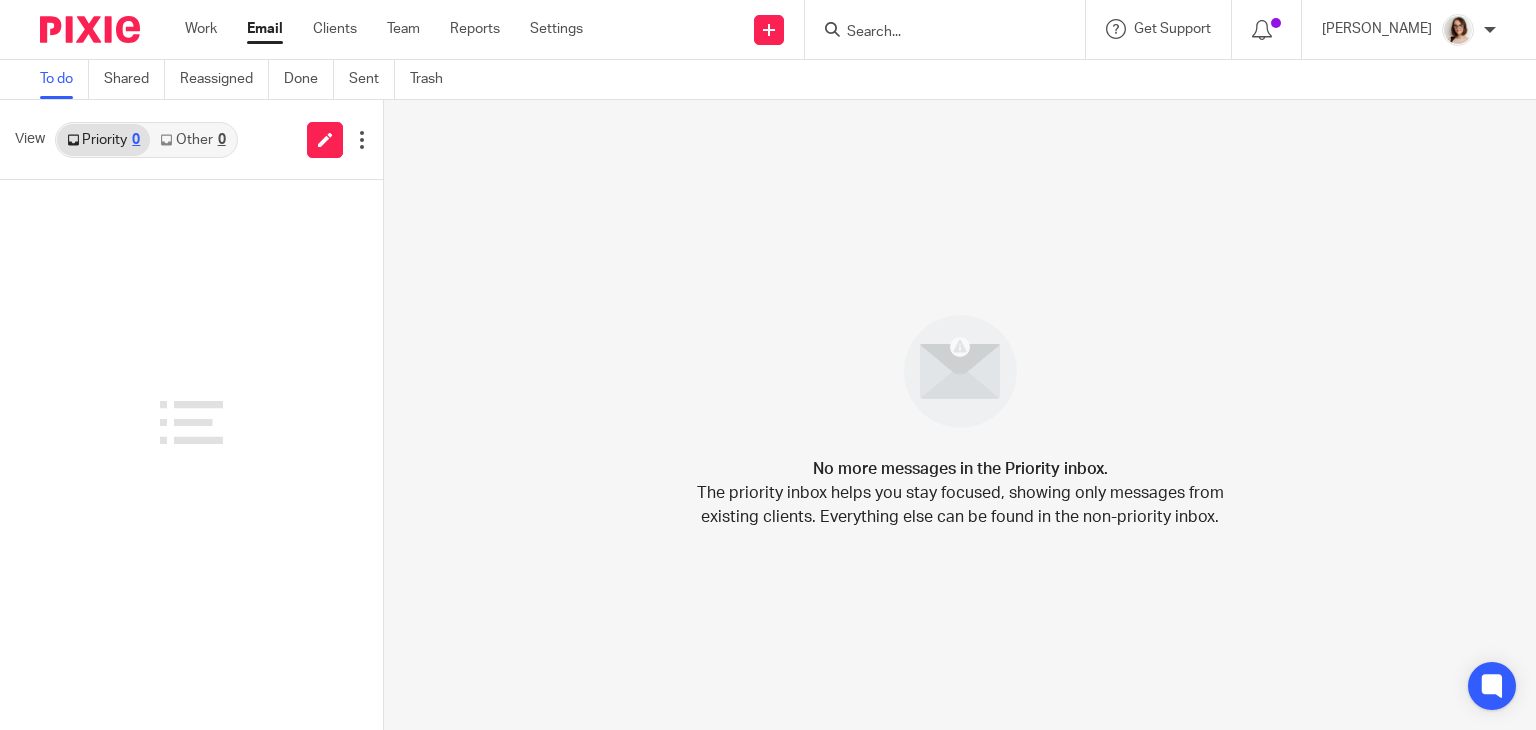 scroll, scrollTop: 0, scrollLeft: 0, axis: both 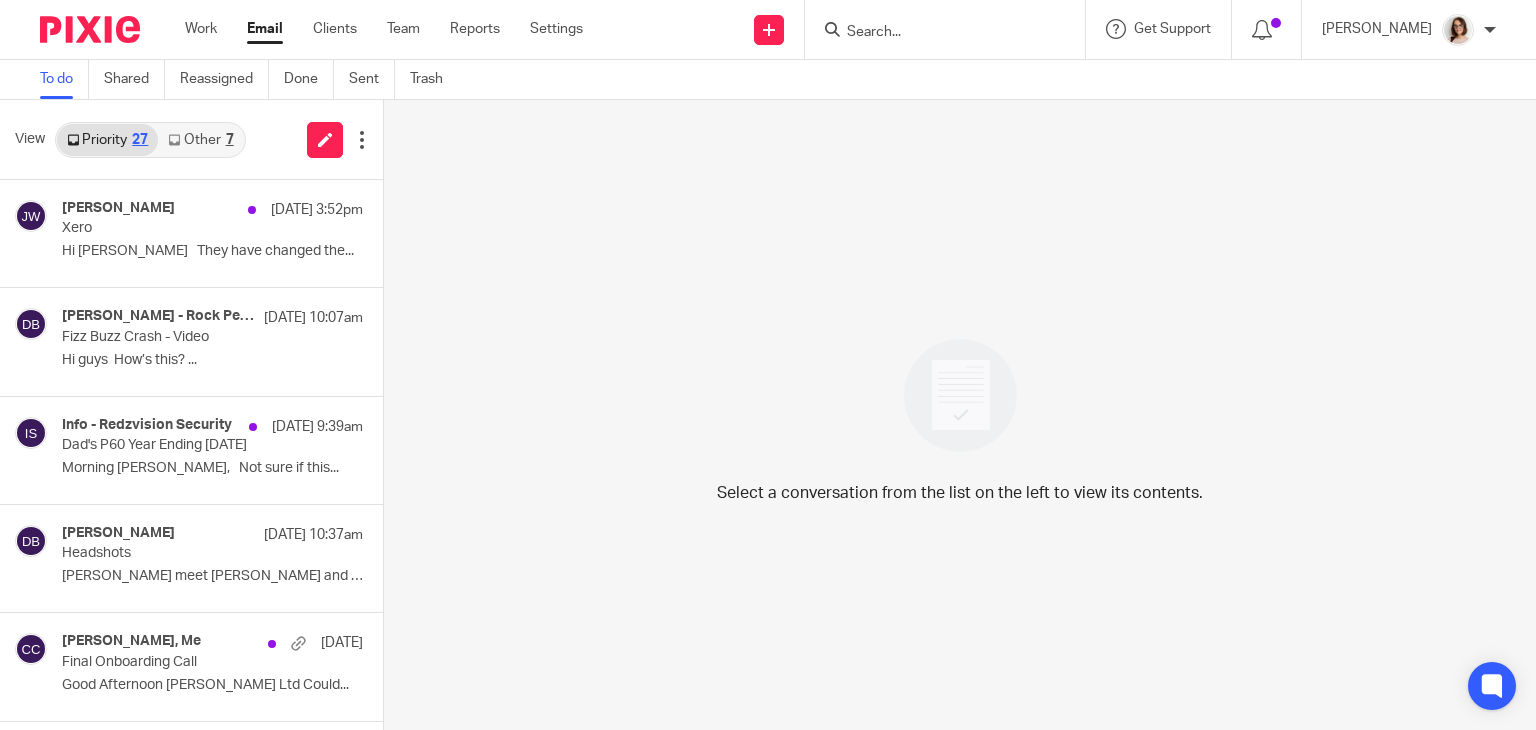 click on "Other
7" at bounding box center (200, 140) 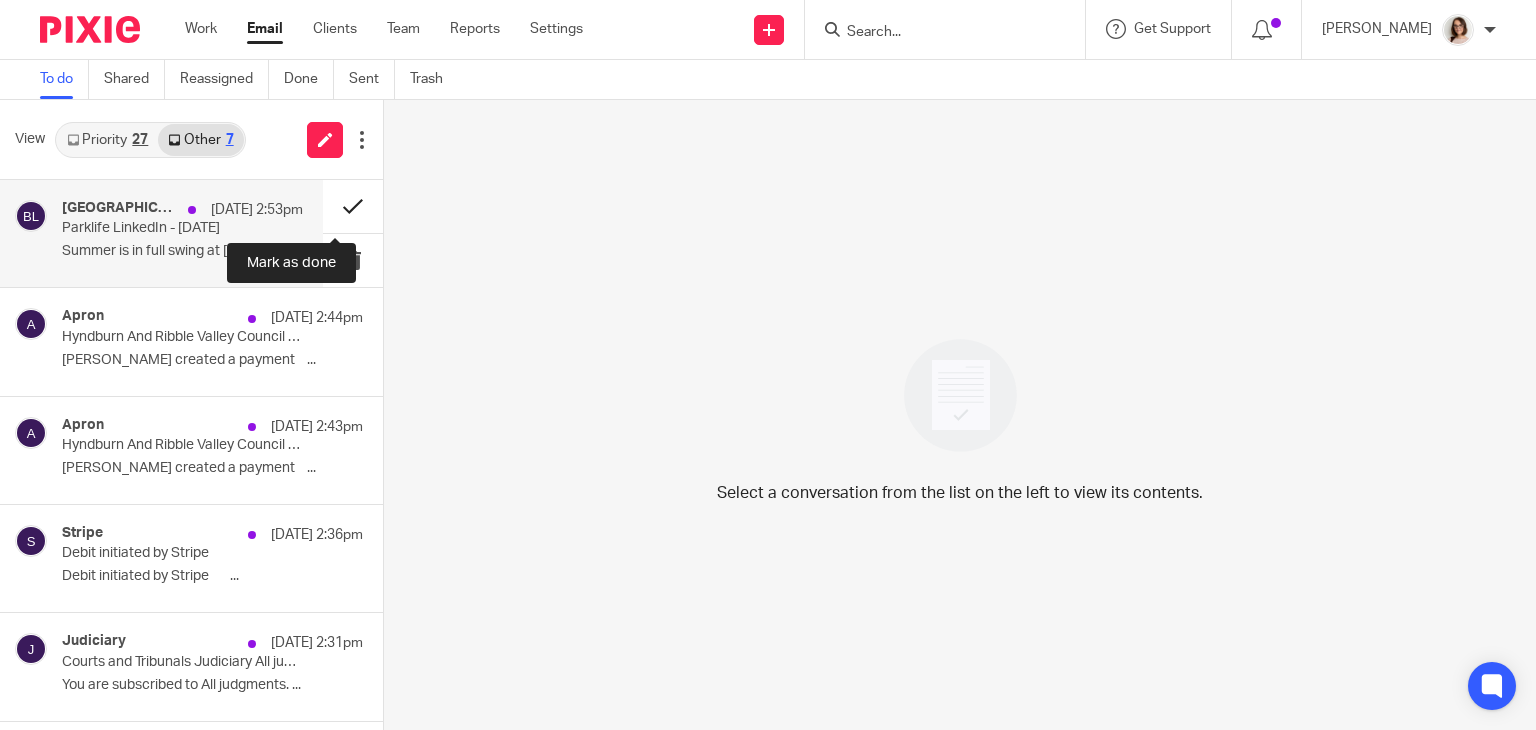 click at bounding box center (353, 206) 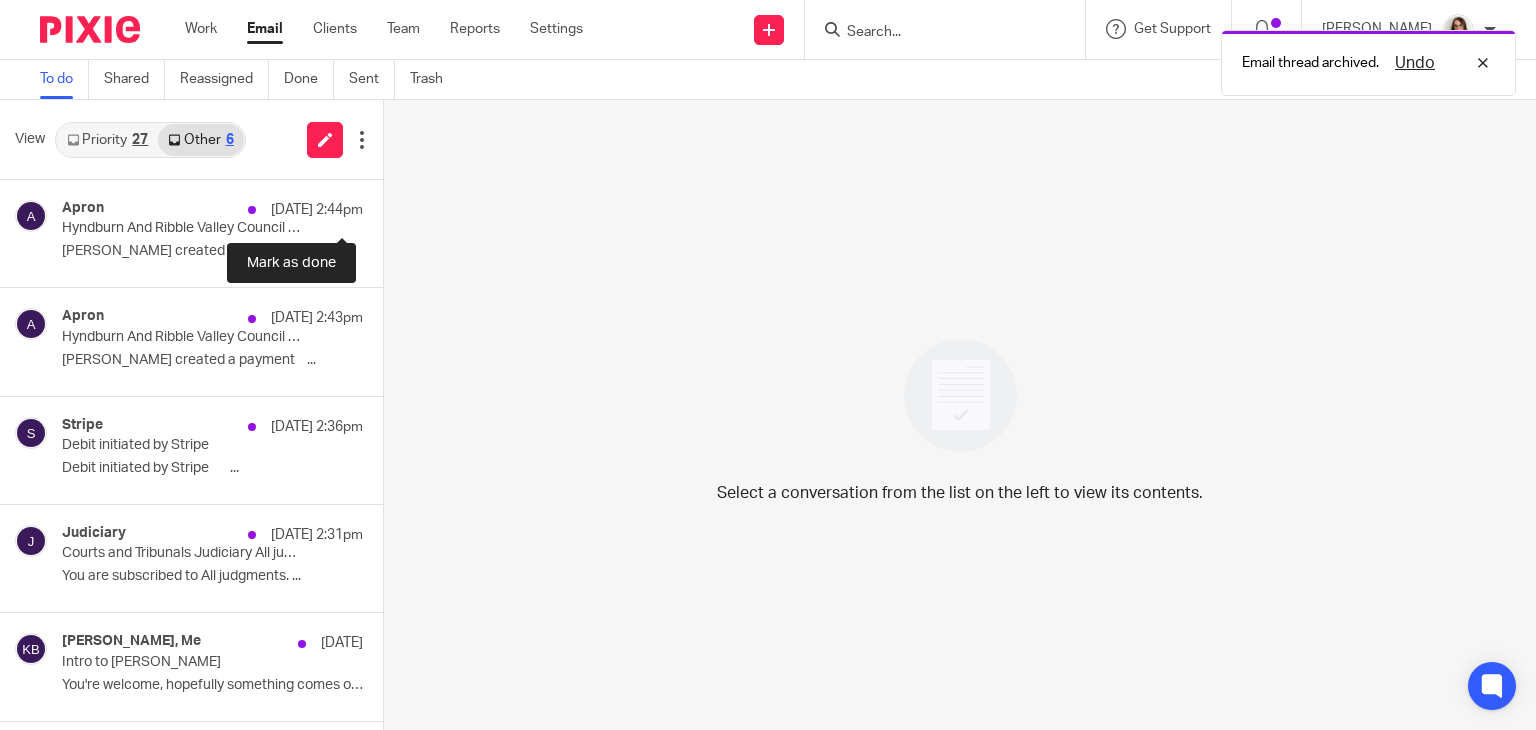 click at bounding box center [391, 206] 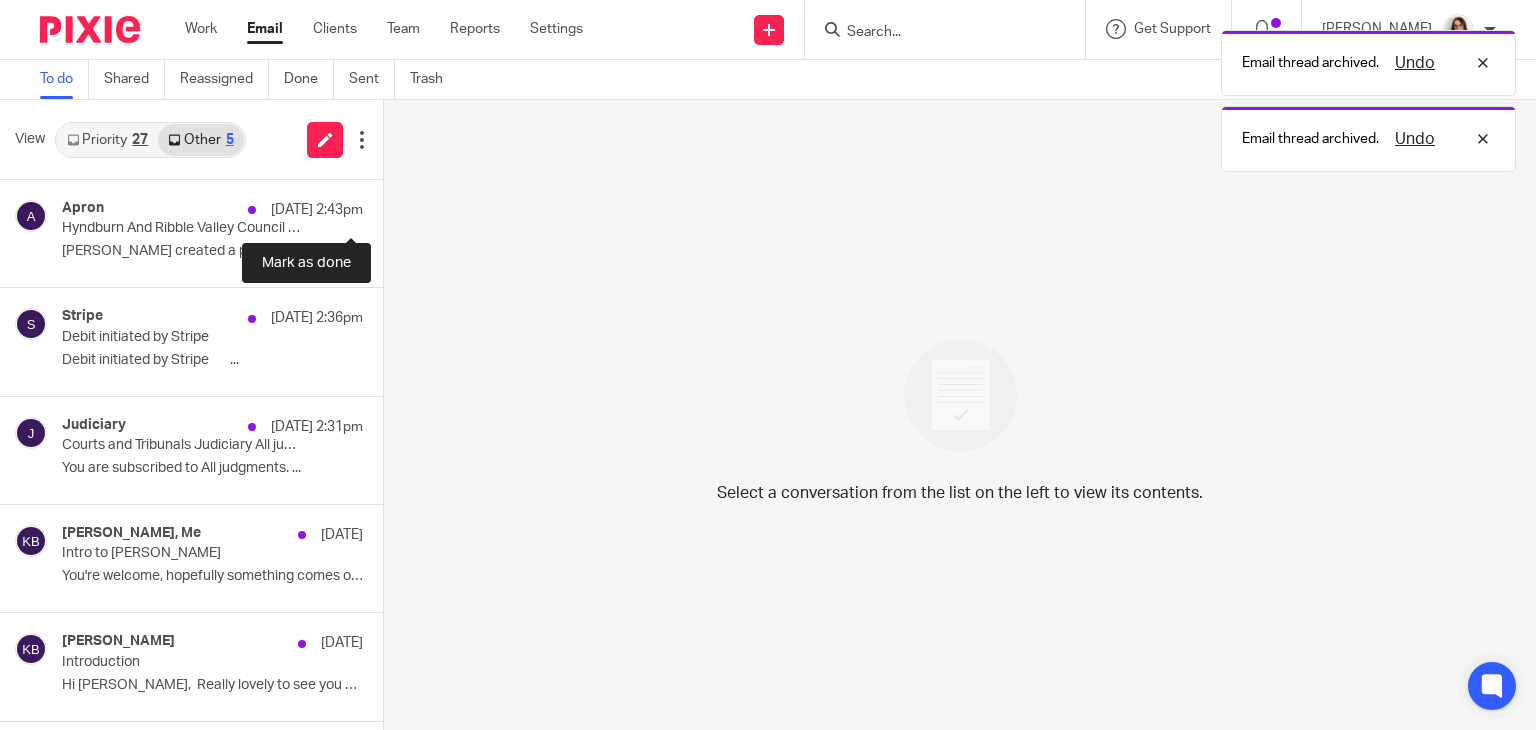 click at bounding box center [391, 206] 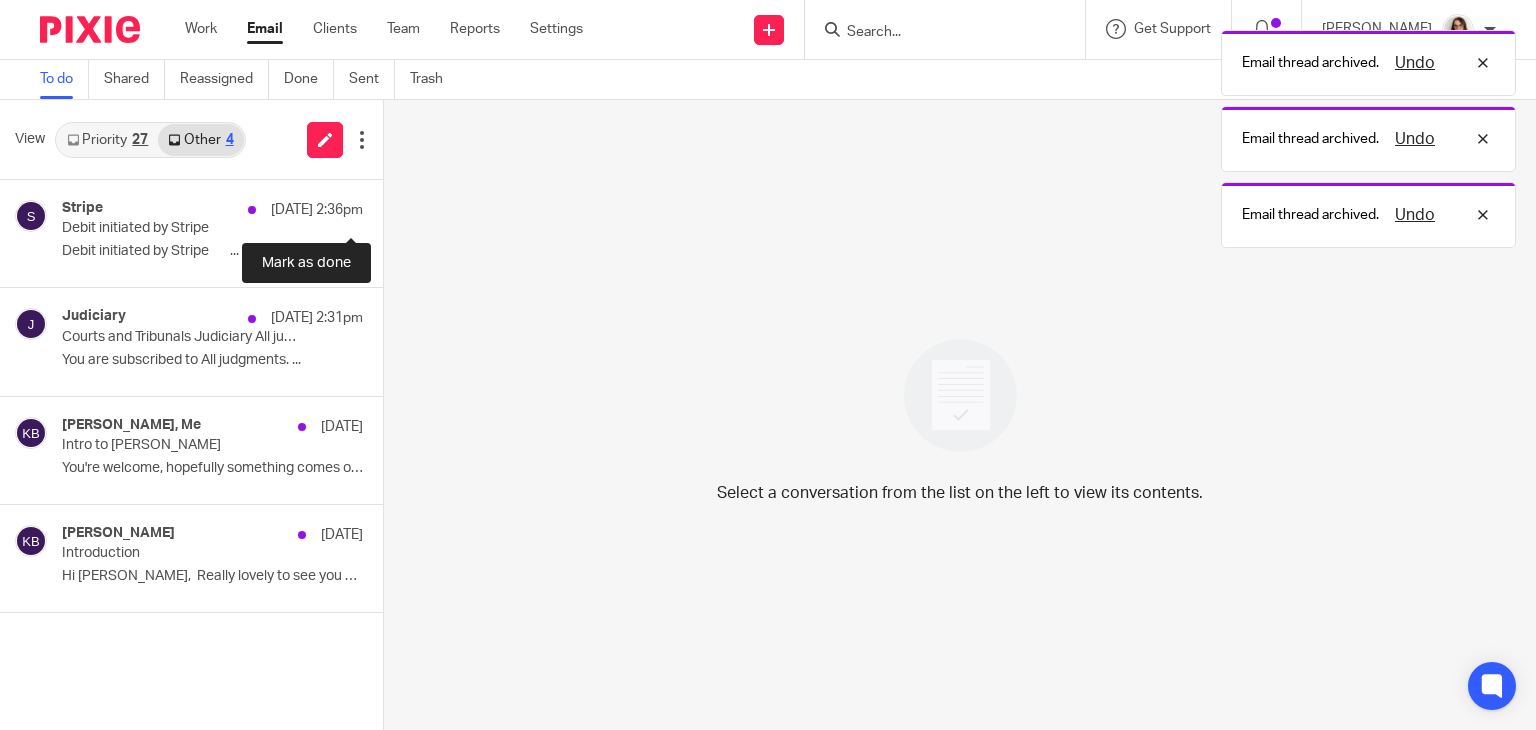 click at bounding box center [391, 206] 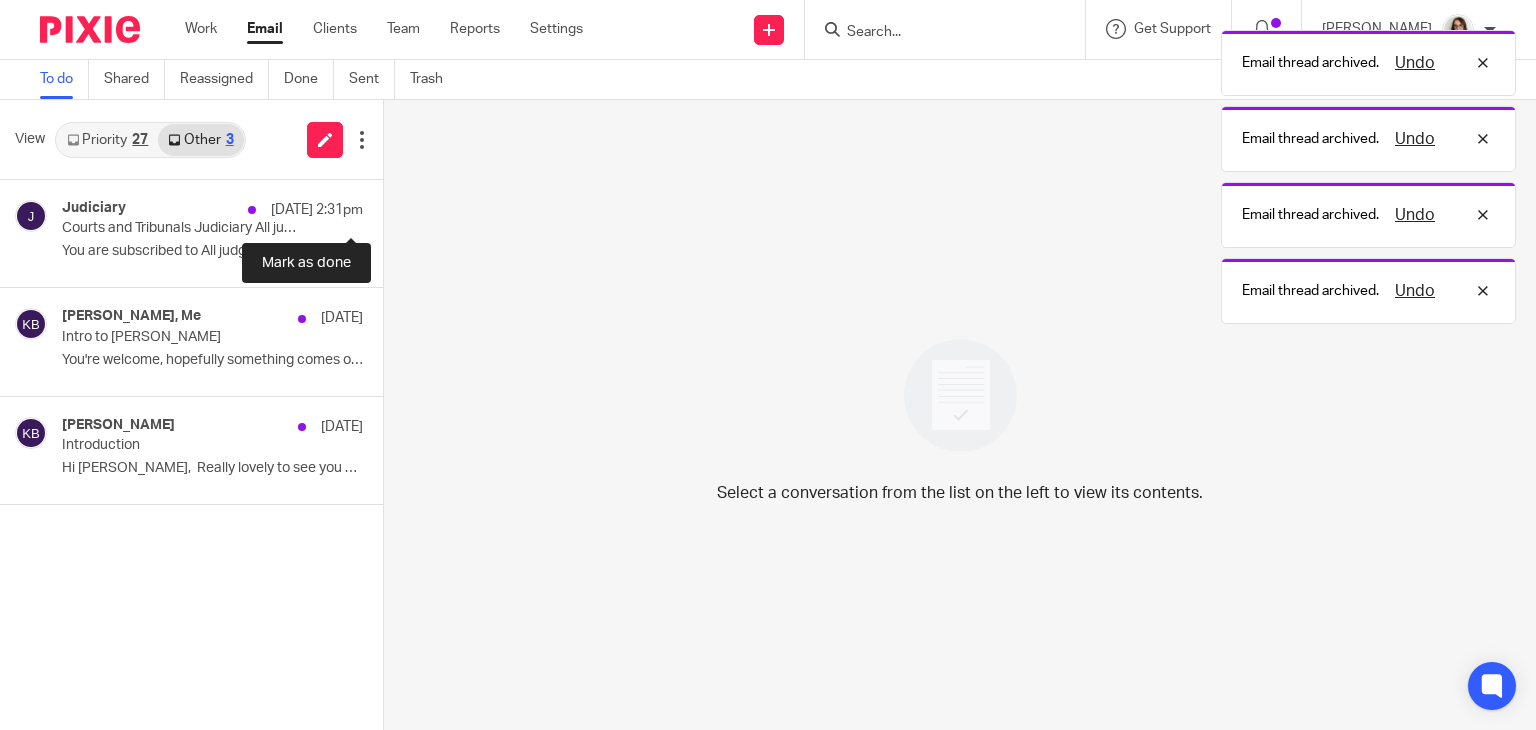 click at bounding box center (391, 206) 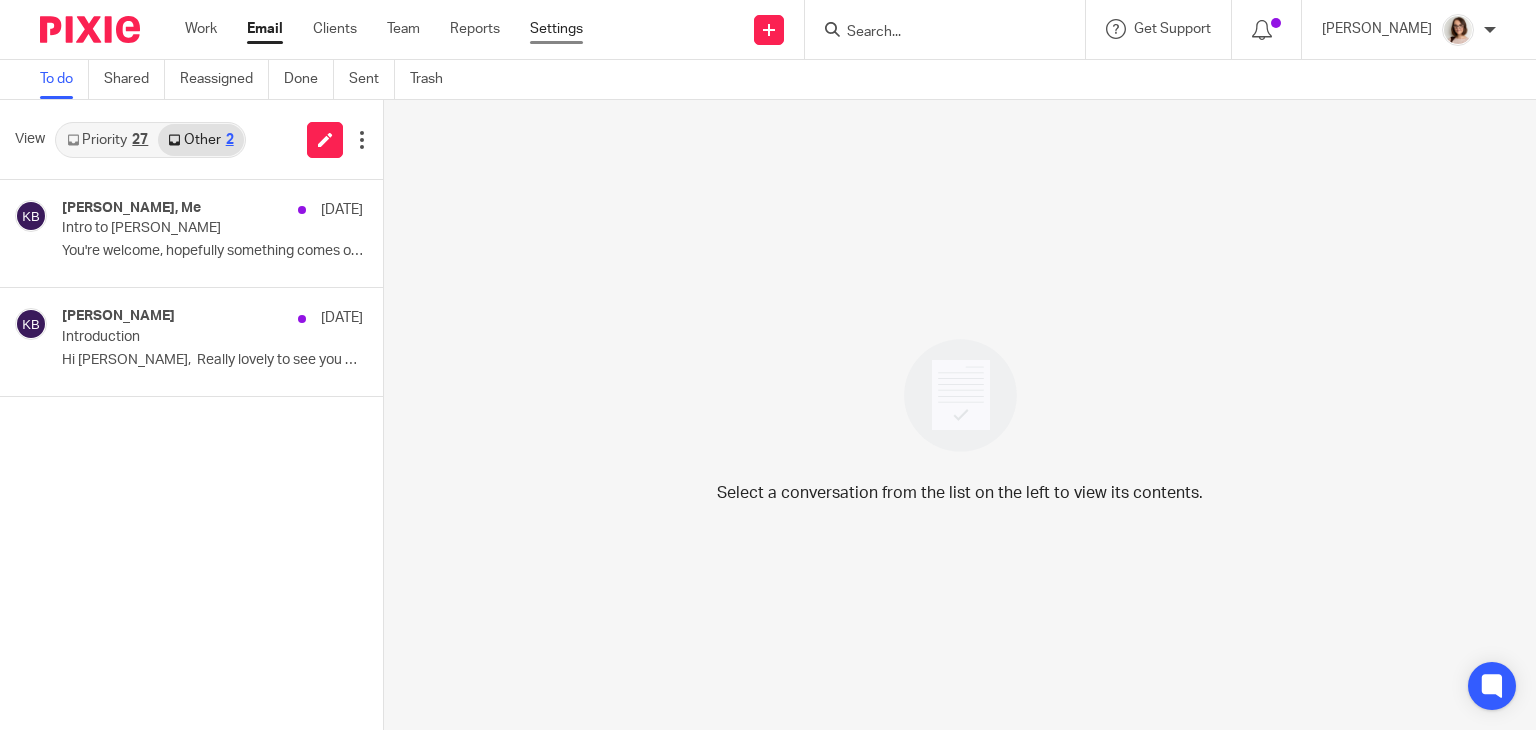 click on "Settings" at bounding box center (556, 29) 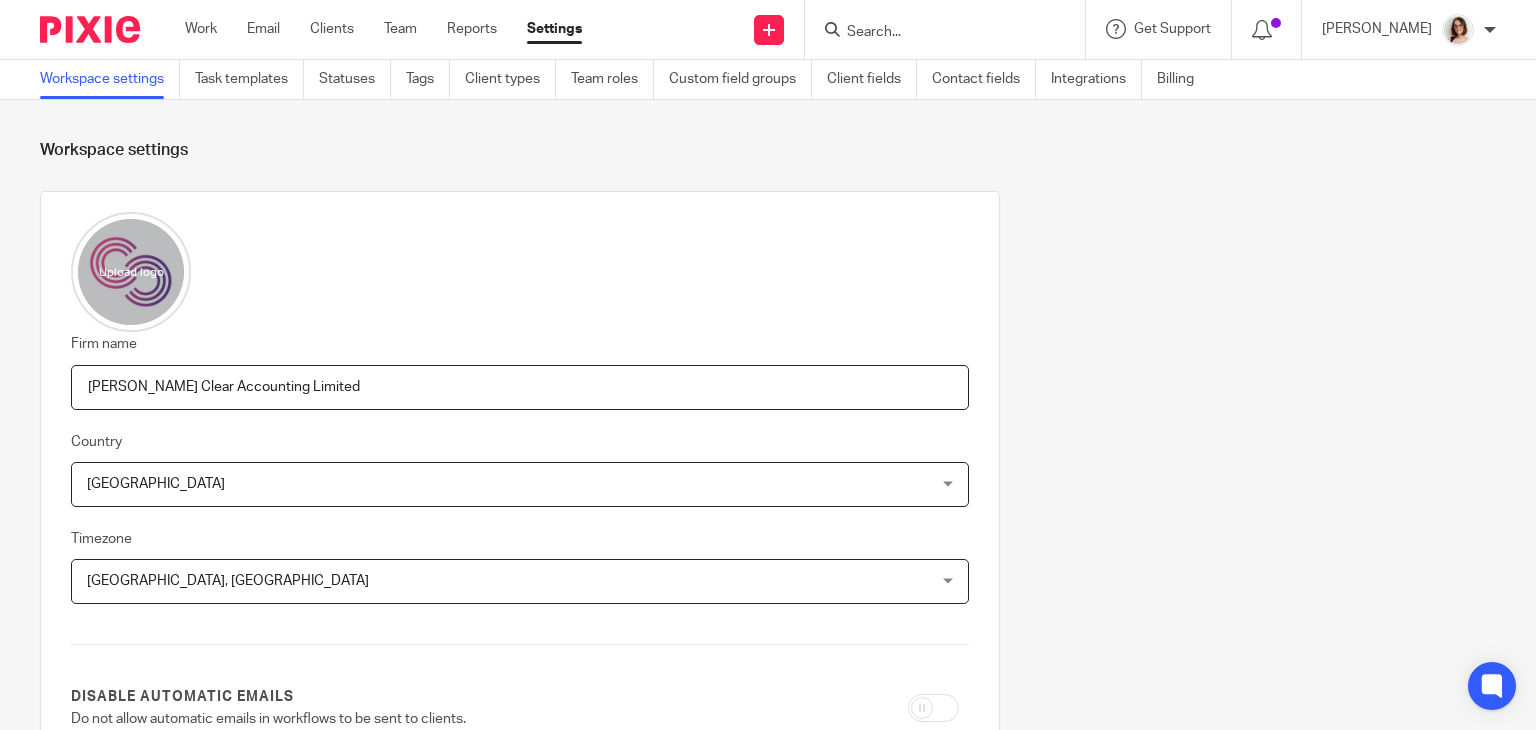 scroll, scrollTop: 0, scrollLeft: 0, axis: both 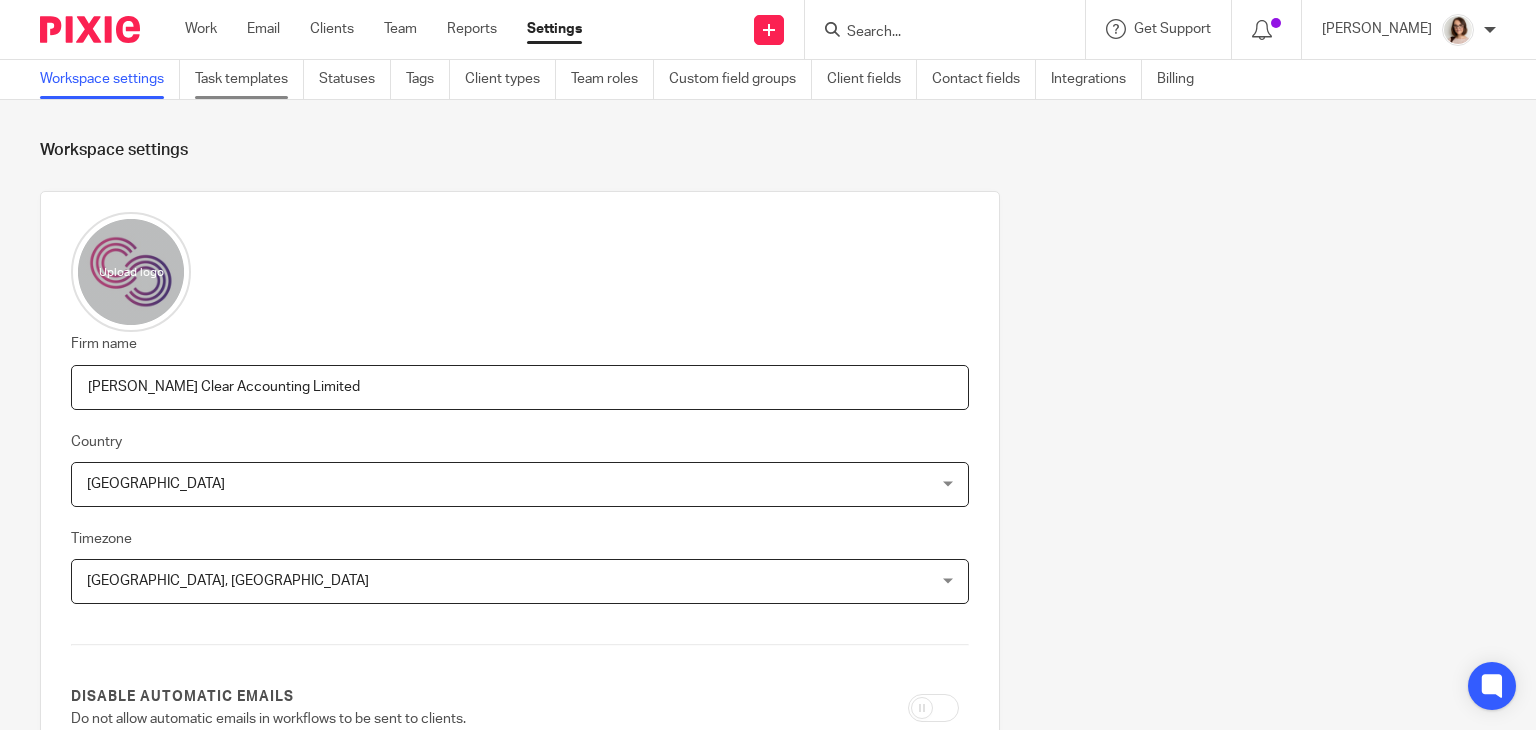 click on "Task templates" at bounding box center (249, 79) 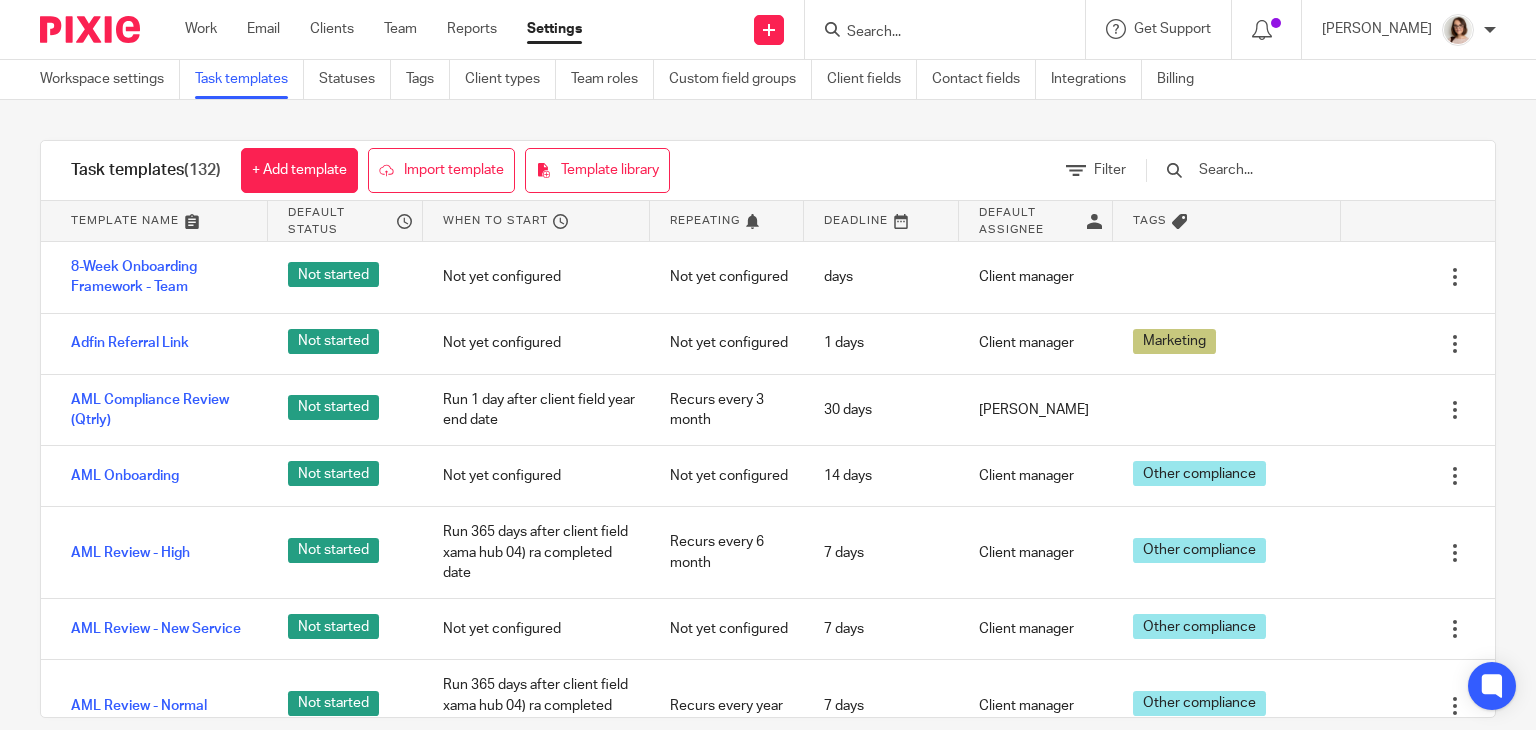 scroll, scrollTop: 0, scrollLeft: 0, axis: both 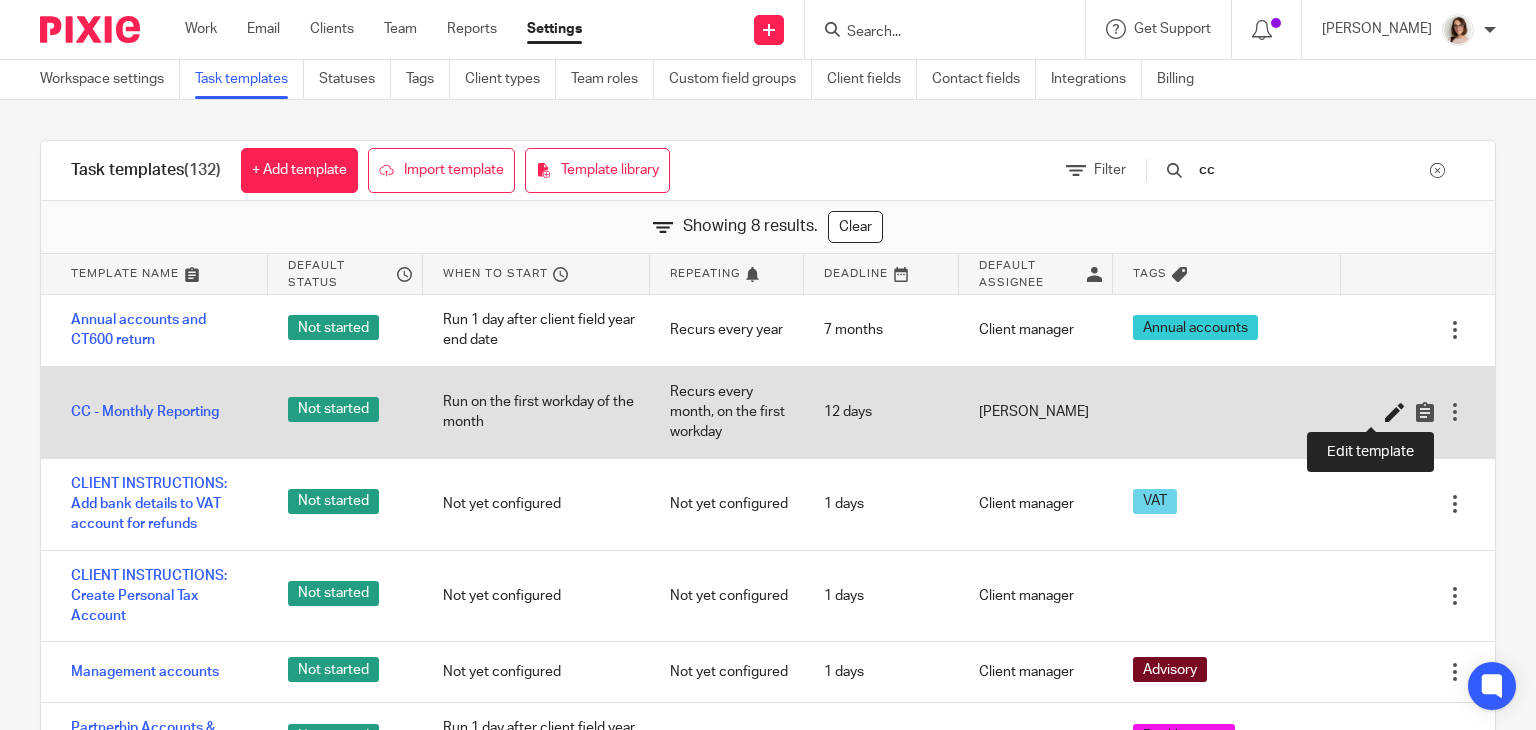 type on "cc" 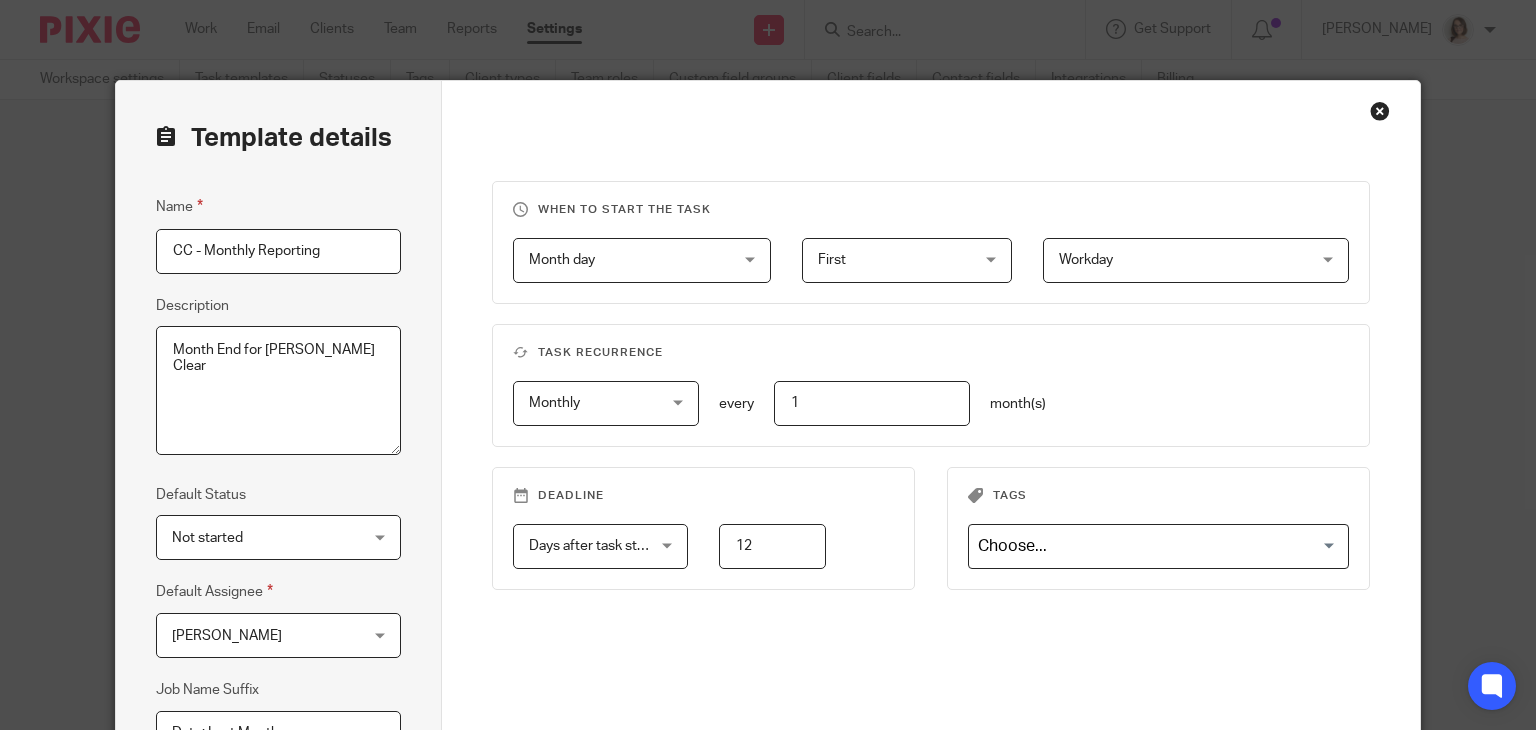 scroll, scrollTop: 0, scrollLeft: 0, axis: both 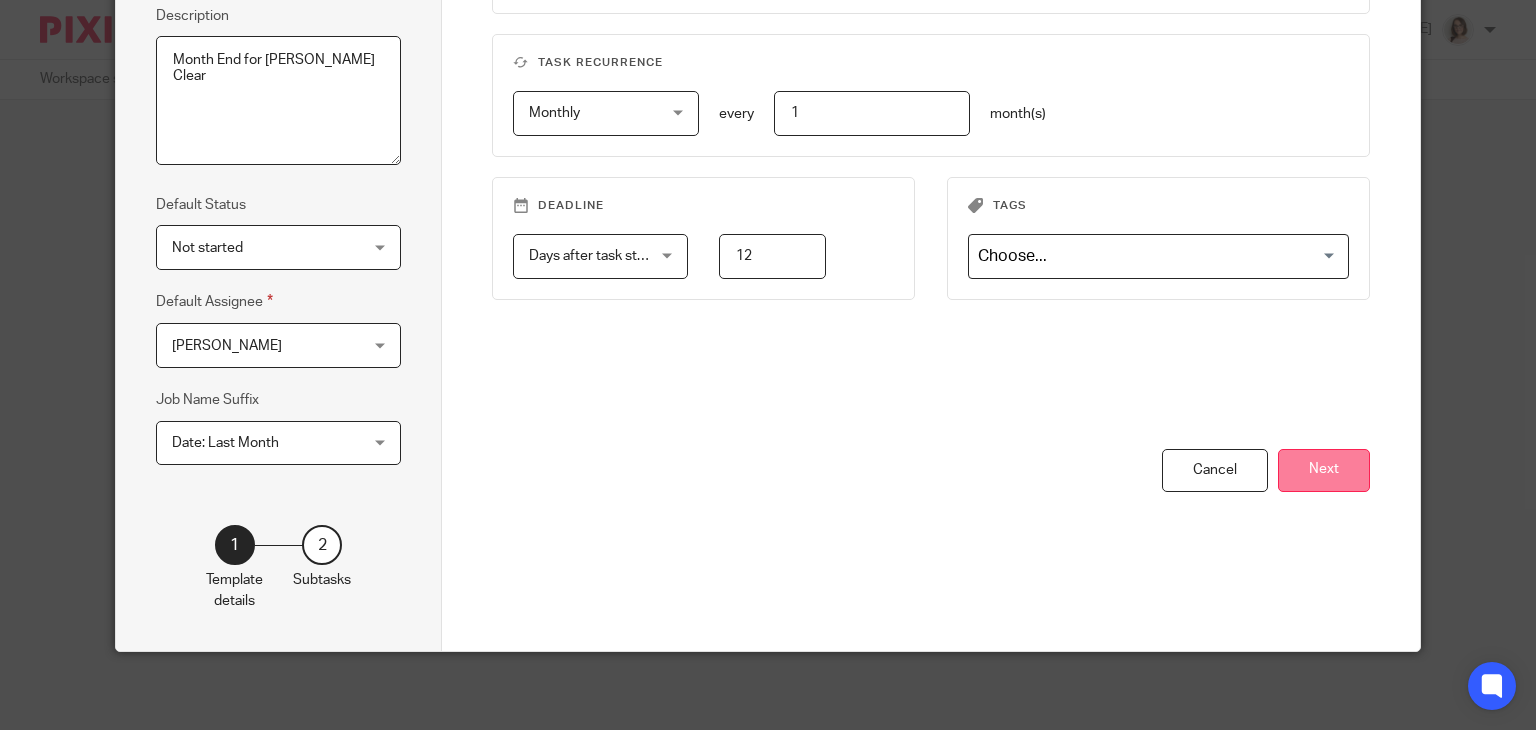 click on "Next" at bounding box center (1324, 470) 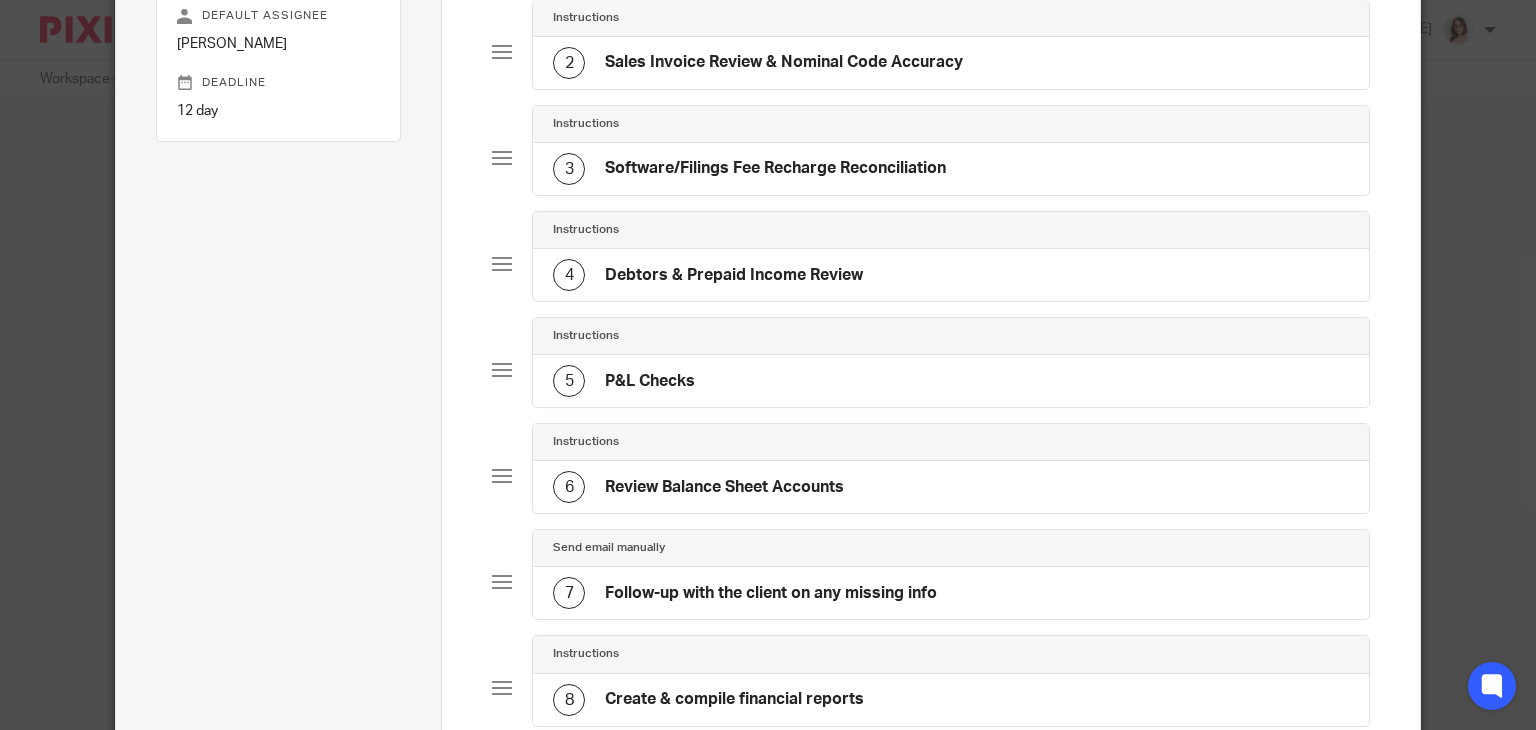 click on "Debtors & Prepaid Income Review" 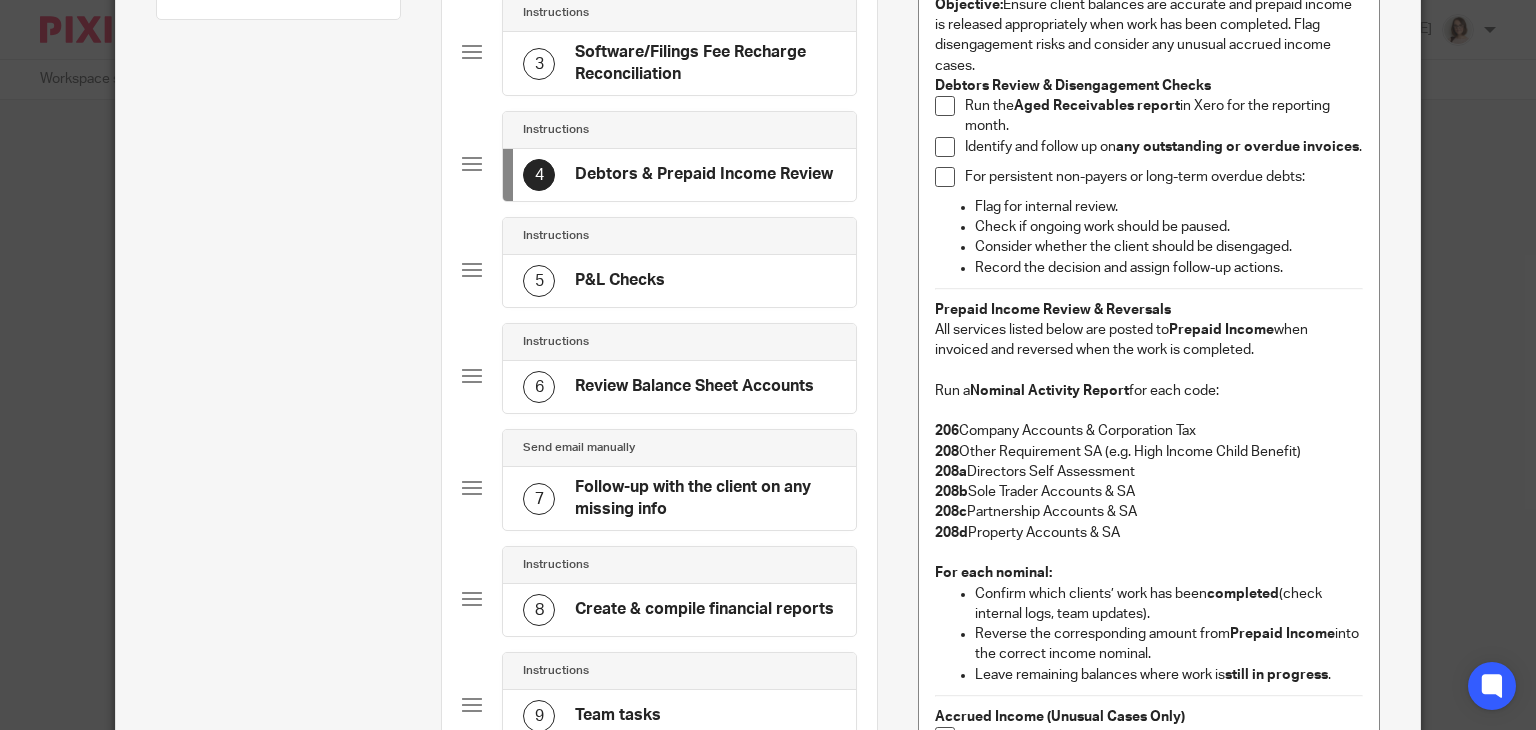 scroll, scrollTop: 428, scrollLeft: 0, axis: vertical 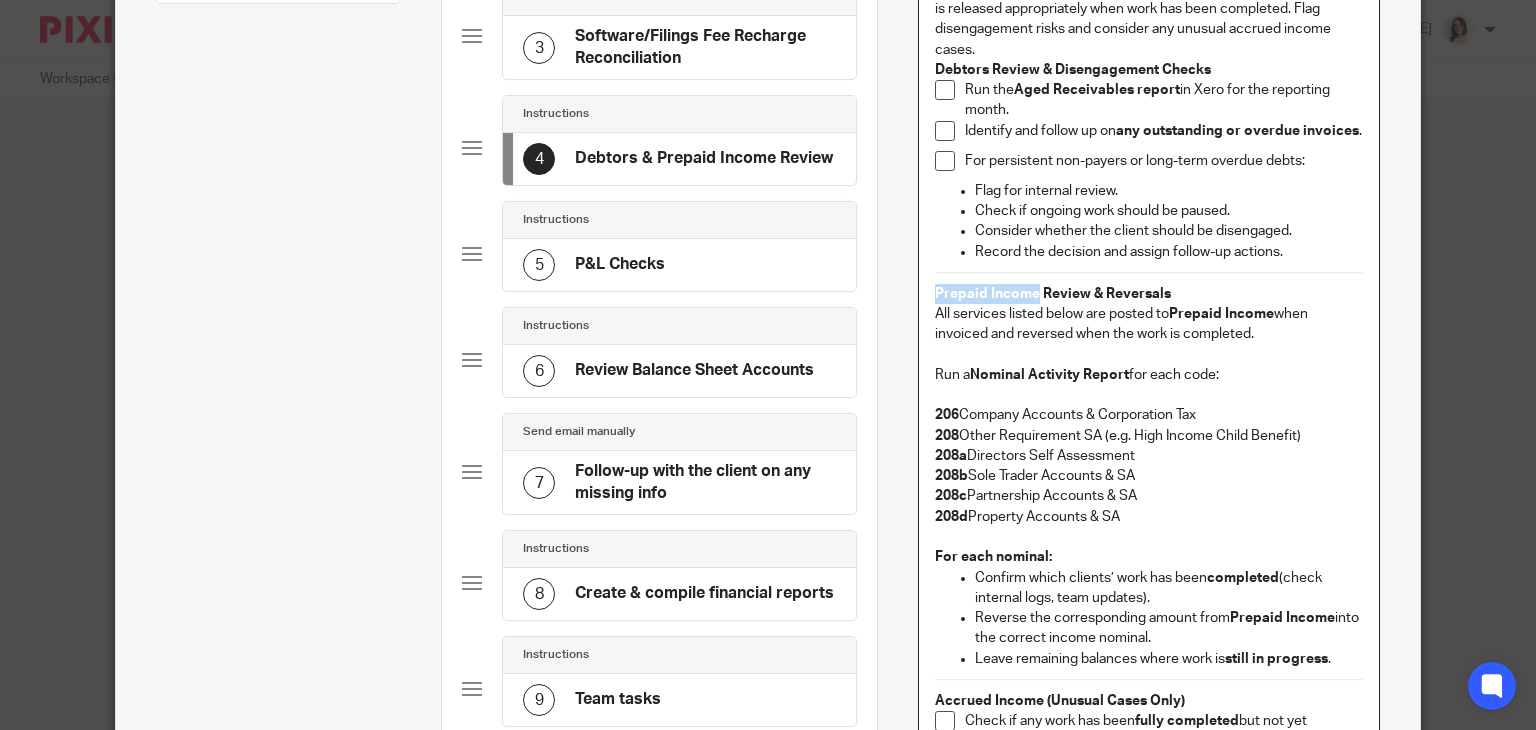 drag, startPoint x: 1027, startPoint y: 289, endPoint x: 919, endPoint y: 293, distance: 108.07405 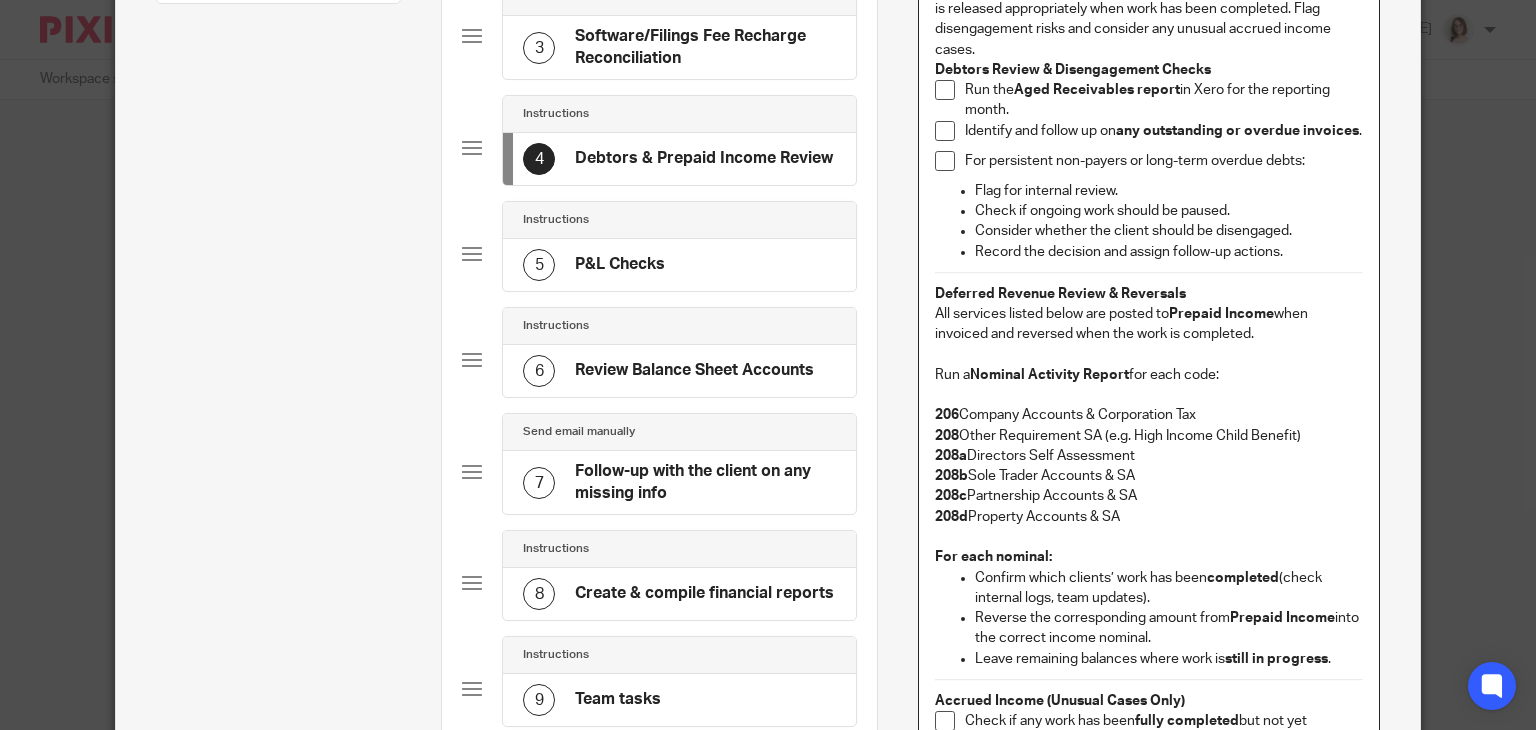 click on "All services listed below are posted to  Prepaid Income  when invoiced and reversed when the work is completed." at bounding box center (1149, 324) 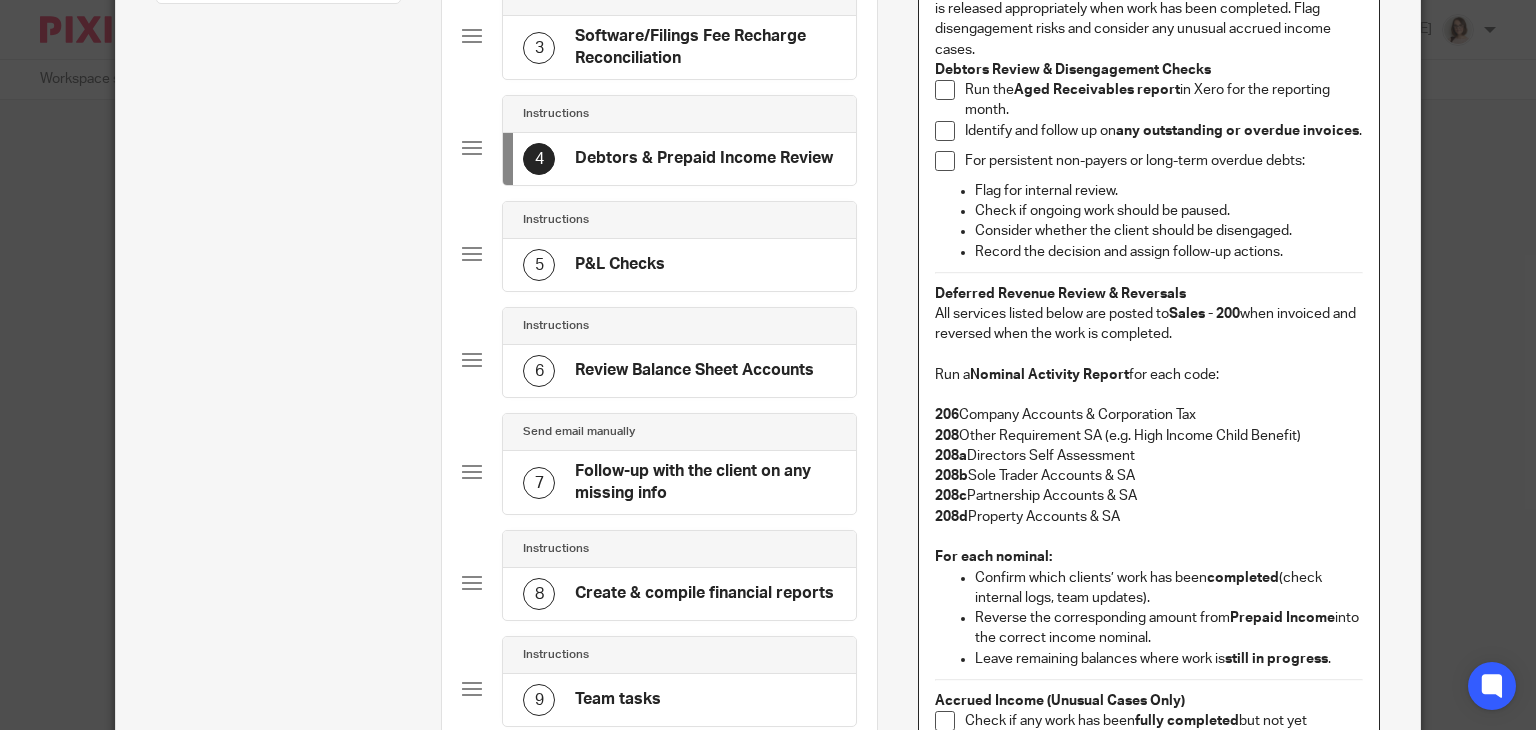 click on "All services listed below are posted to  Sales - 200  when invoiced and reversed when the work is completed." at bounding box center (1149, 324) 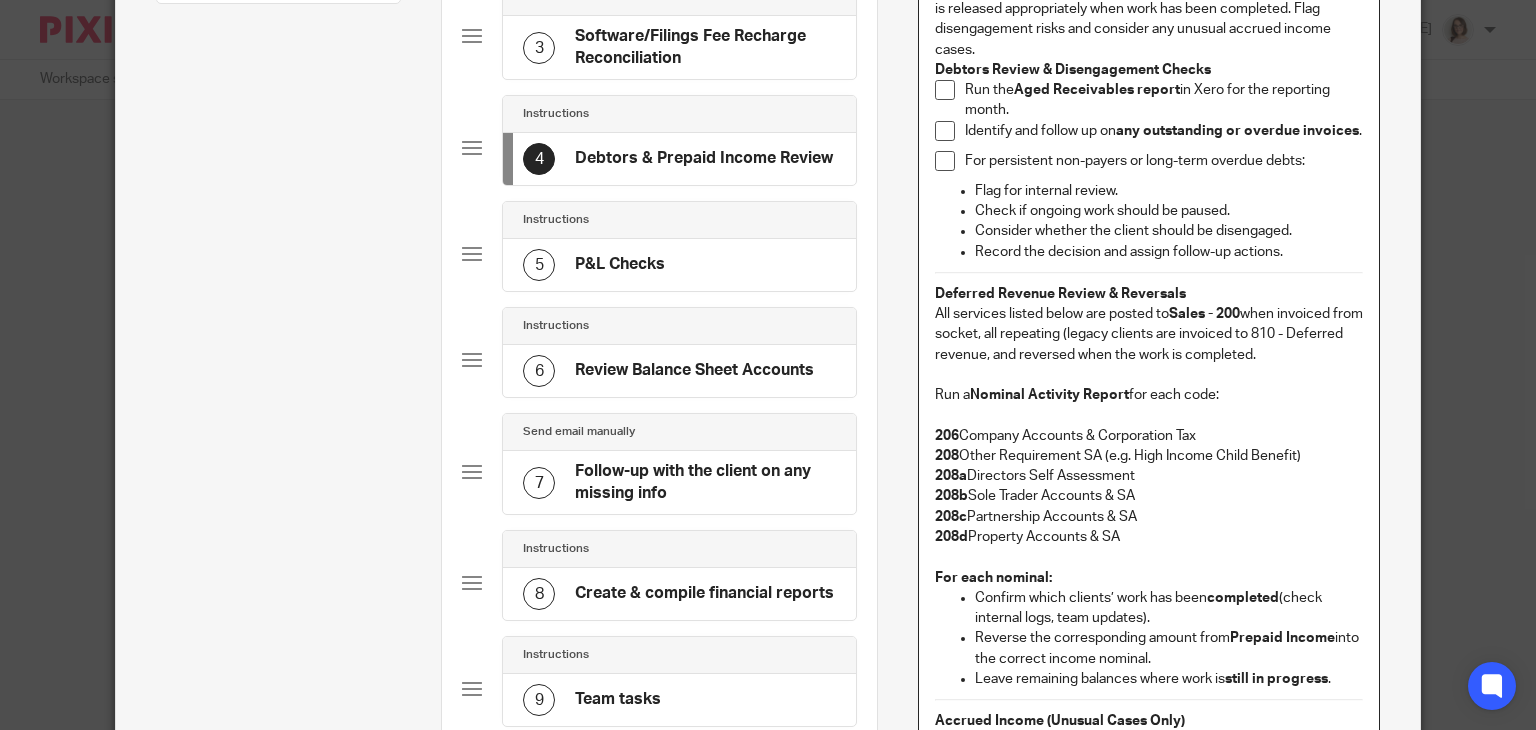 click on "Run a  Nominal Activity Report  for each code:" at bounding box center [1149, 385] 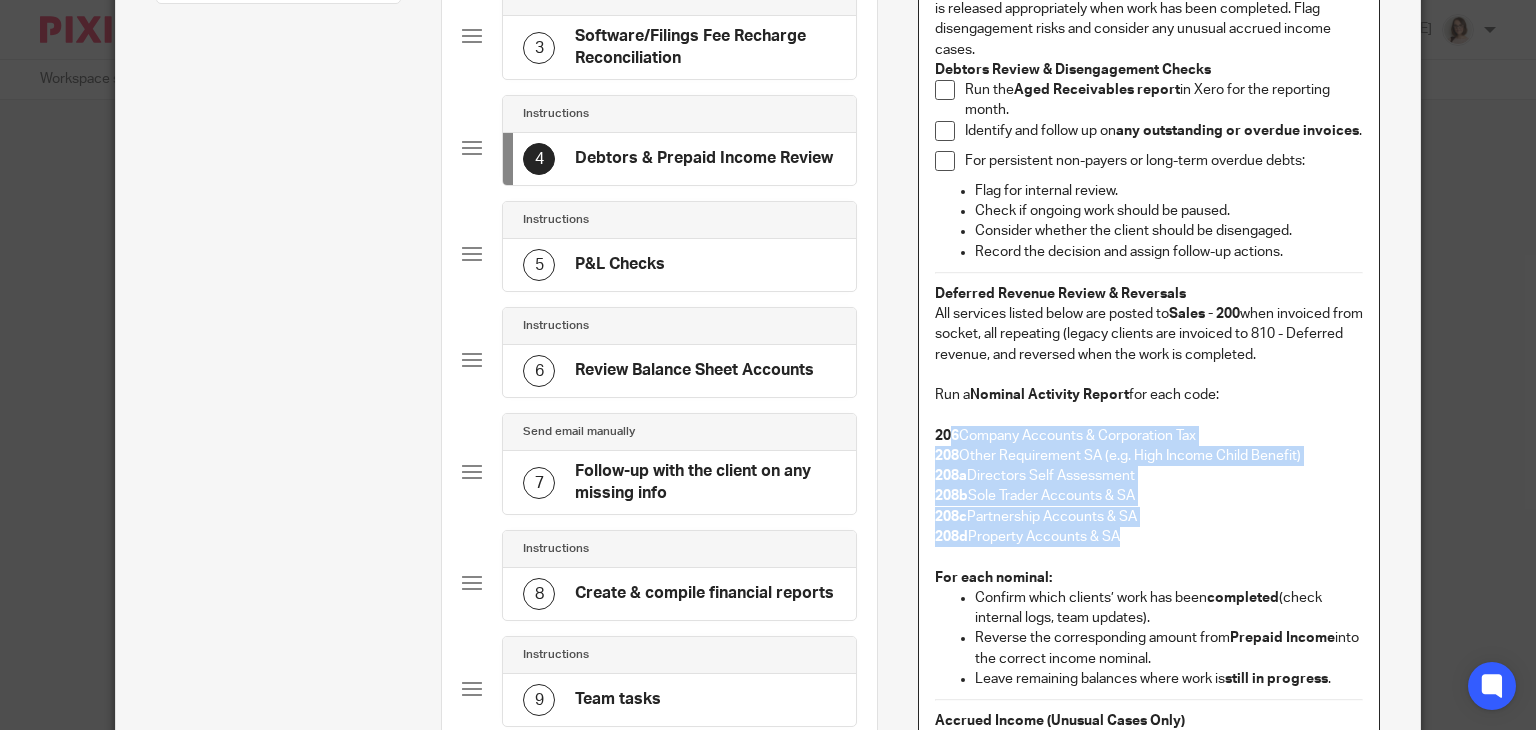 drag, startPoint x: 1120, startPoint y: 533, endPoint x: 942, endPoint y: 437, distance: 202.23749 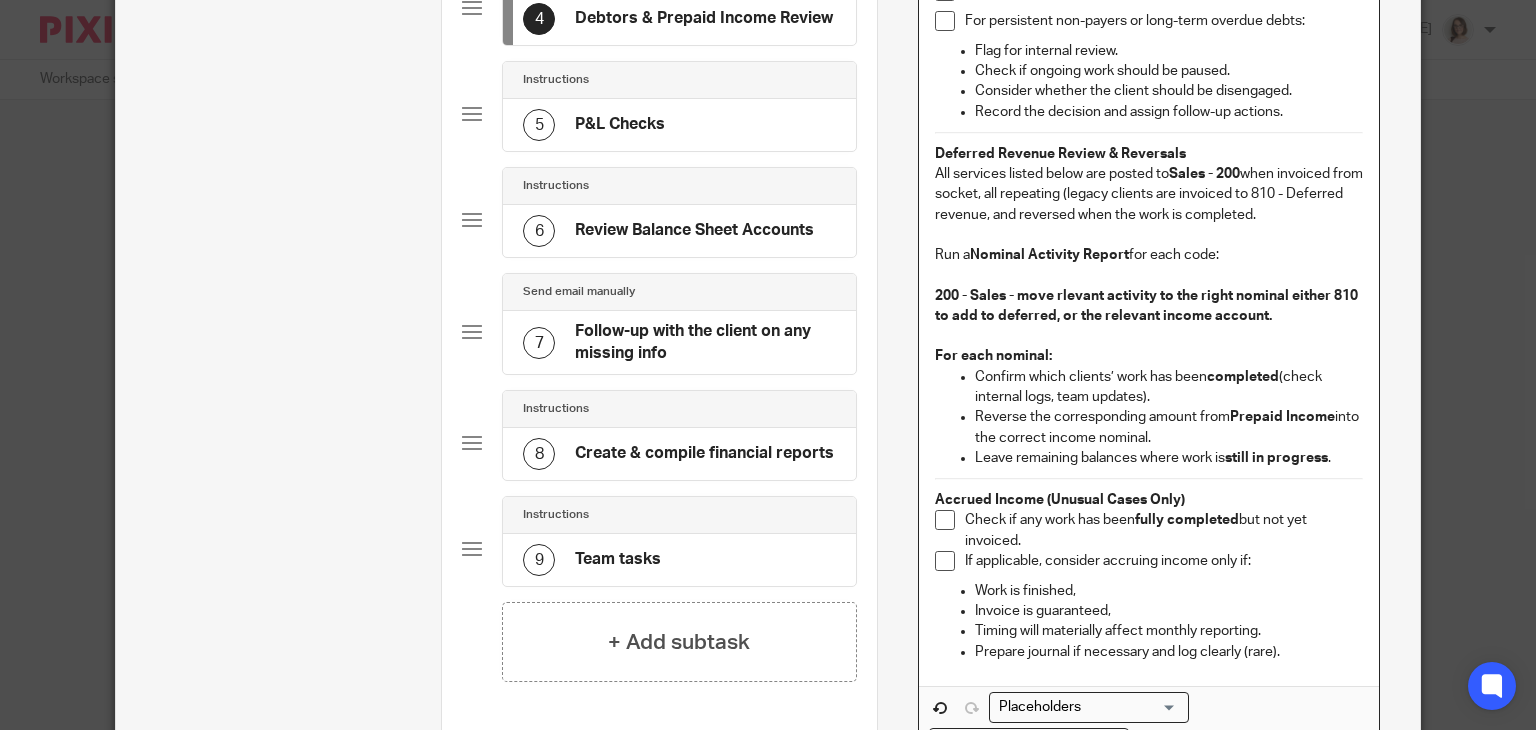 scroll, scrollTop: 568, scrollLeft: 0, axis: vertical 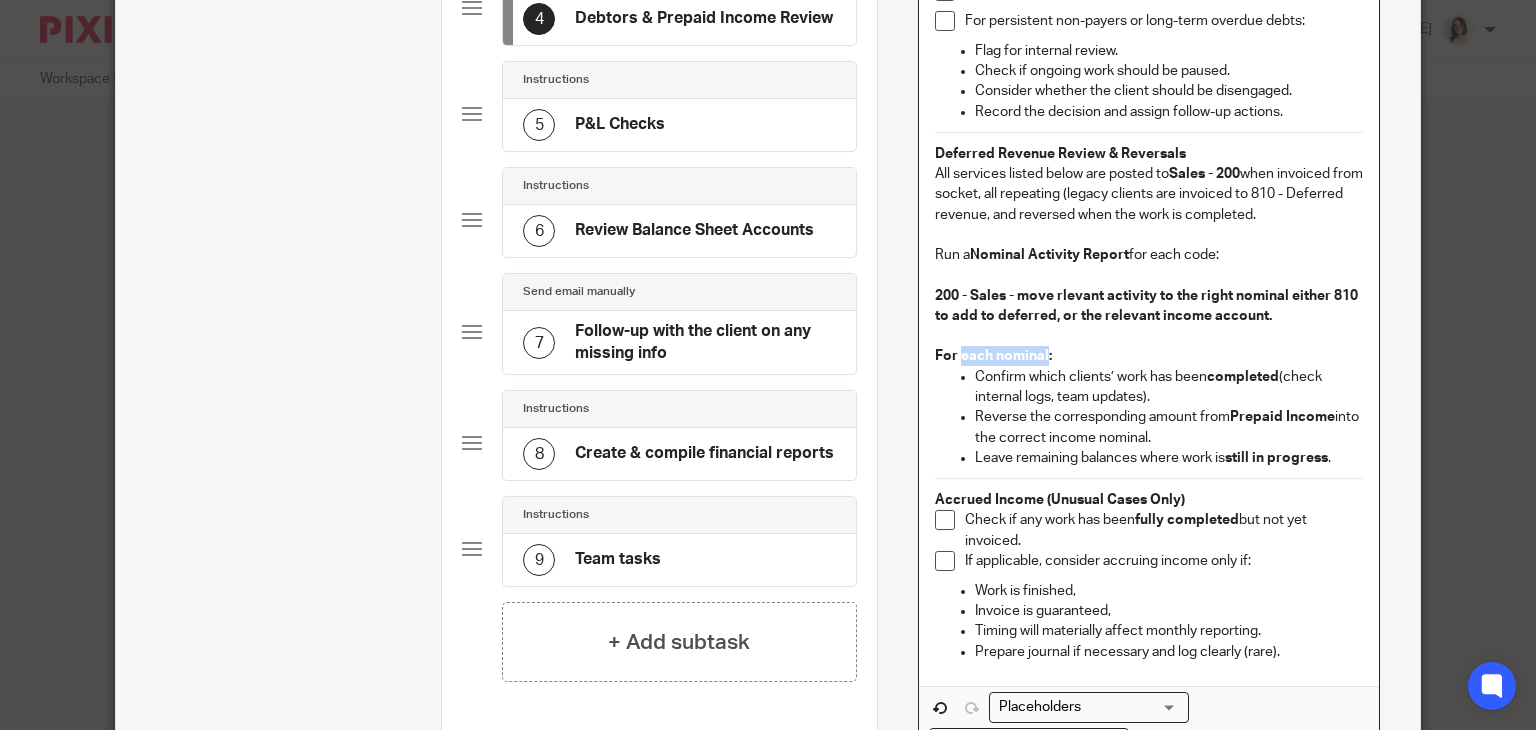 drag, startPoint x: 1040, startPoint y: 355, endPoint x: 955, endPoint y: 357, distance: 85.02353 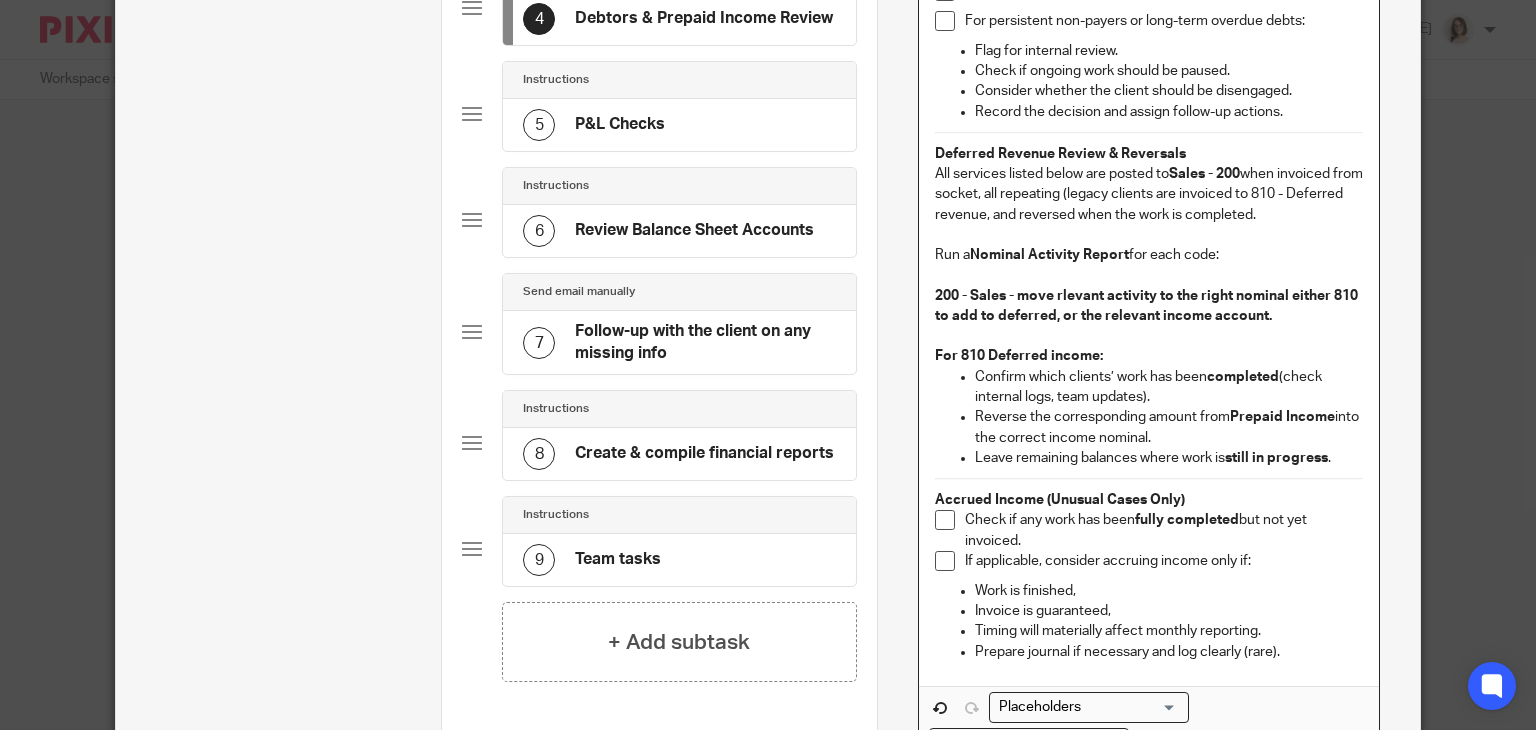 click on "Leave remaining balances where work is  still in progress ." at bounding box center [1169, 458] 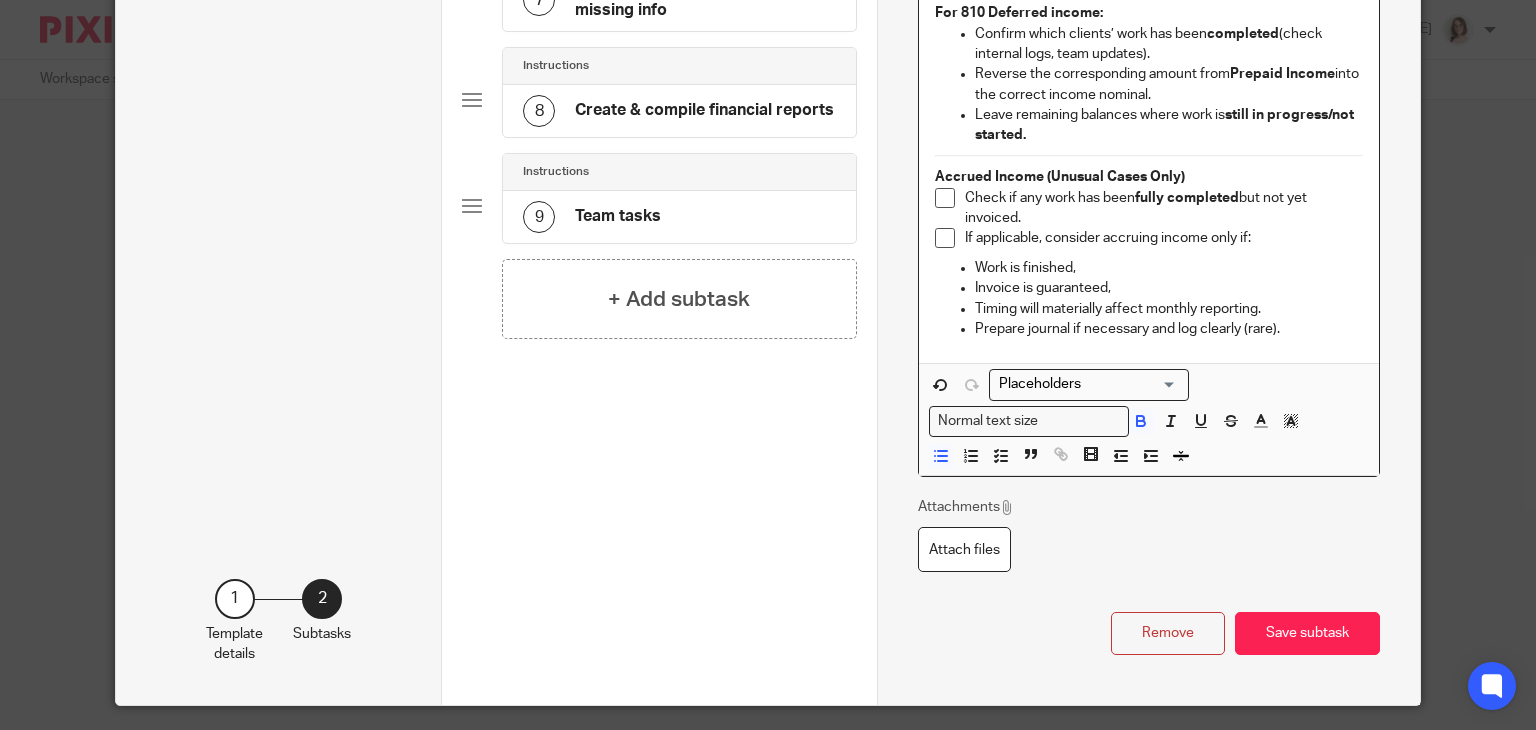 scroll, scrollTop: 963, scrollLeft: 0, axis: vertical 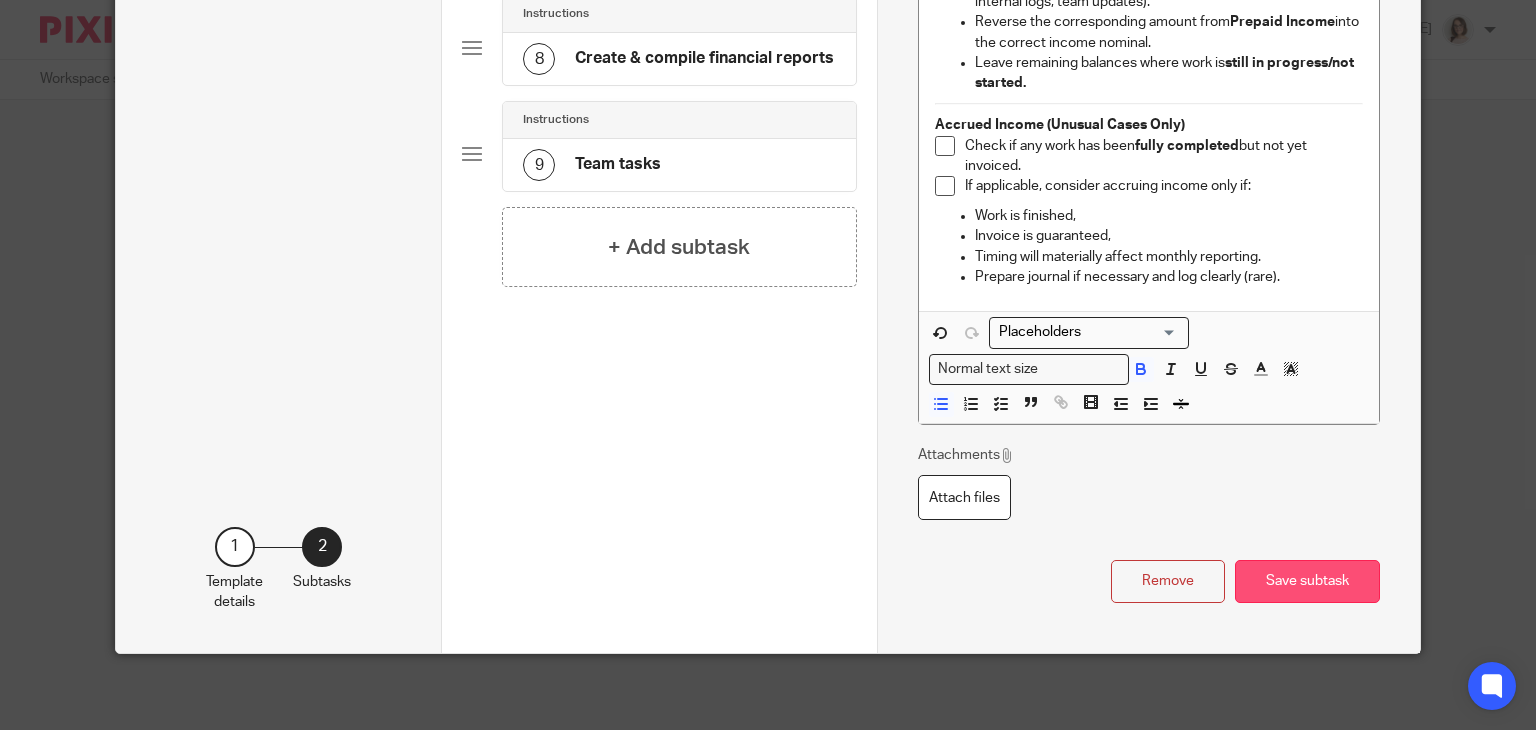 click on "Save subtask" at bounding box center [1307, 581] 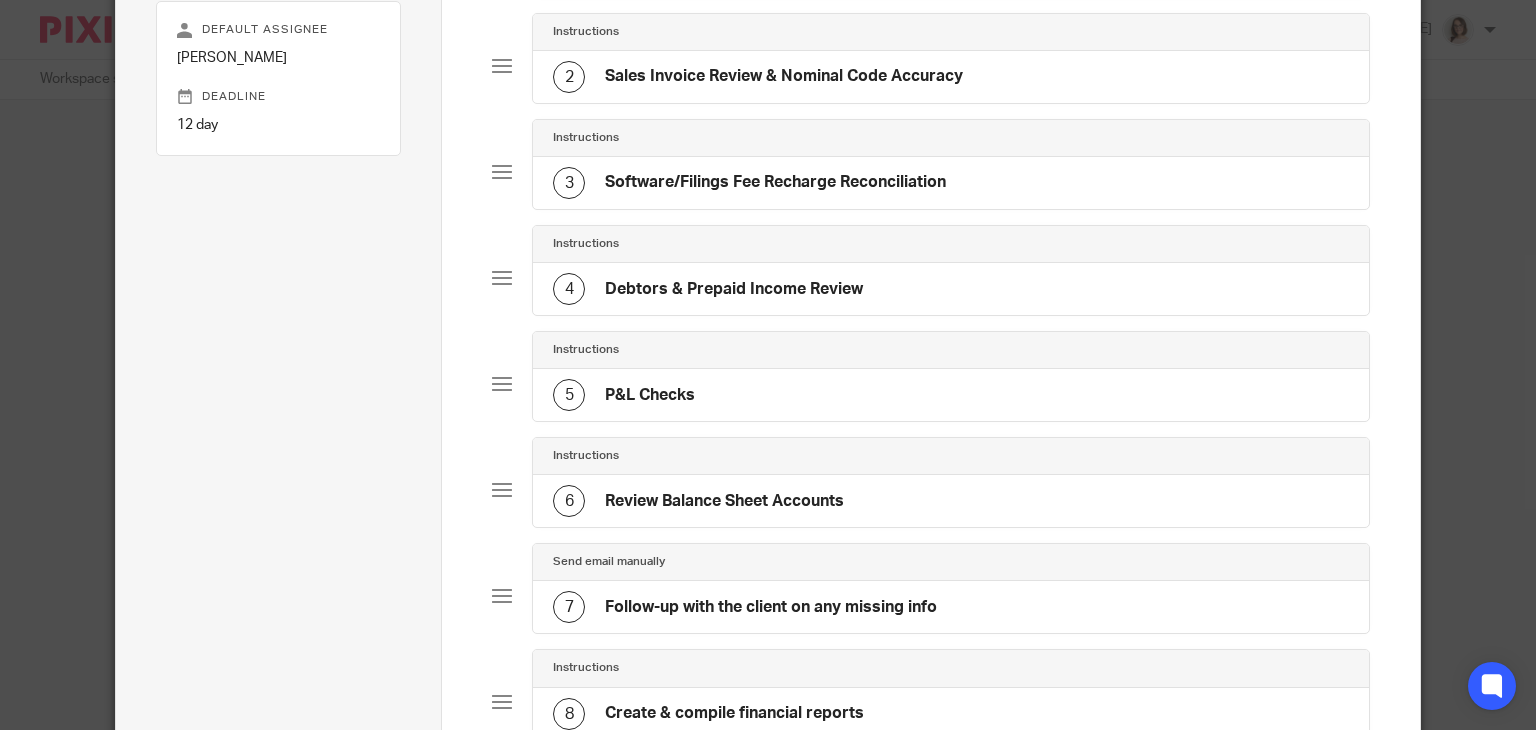 scroll, scrollTop: 249, scrollLeft: 0, axis: vertical 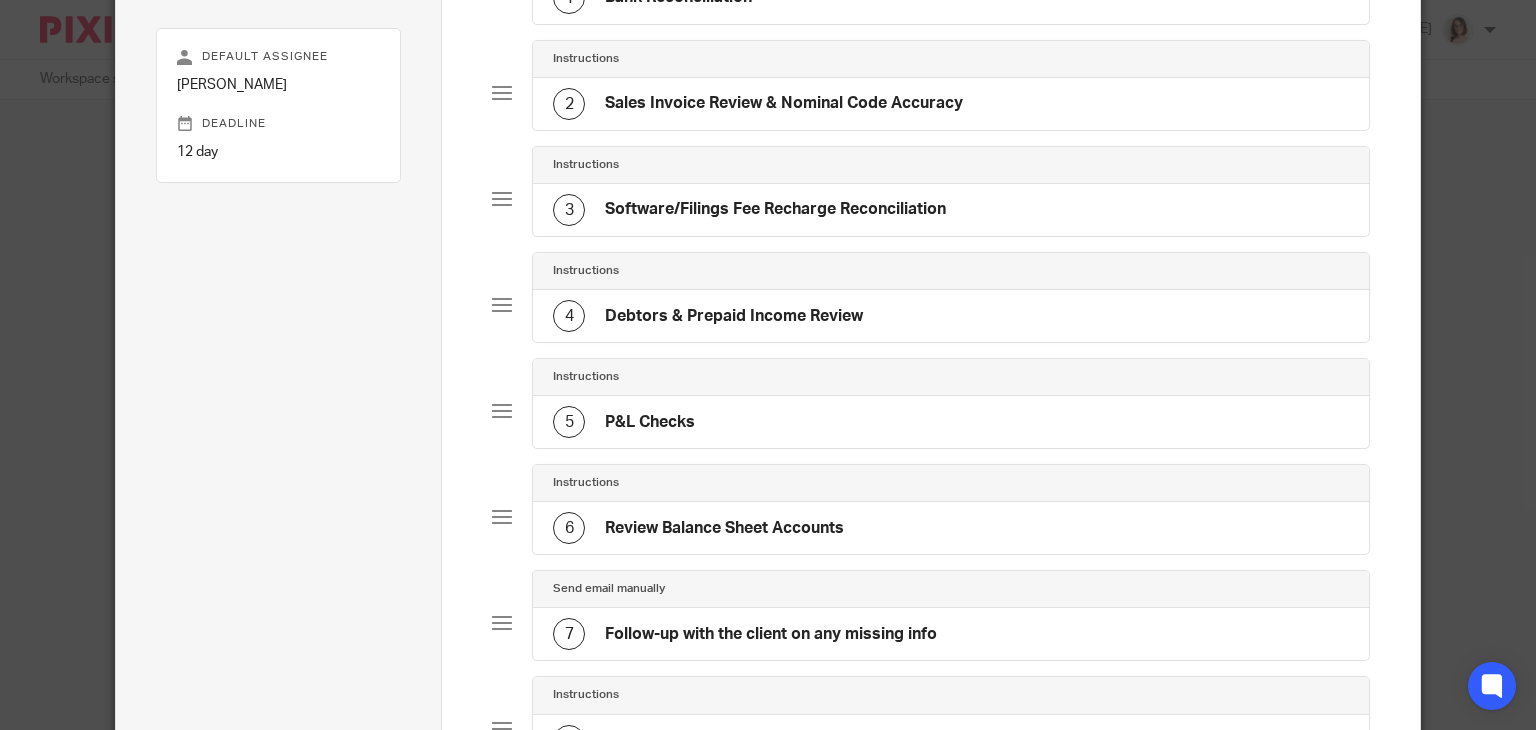 click on "Debtors & Prepaid Income Review" 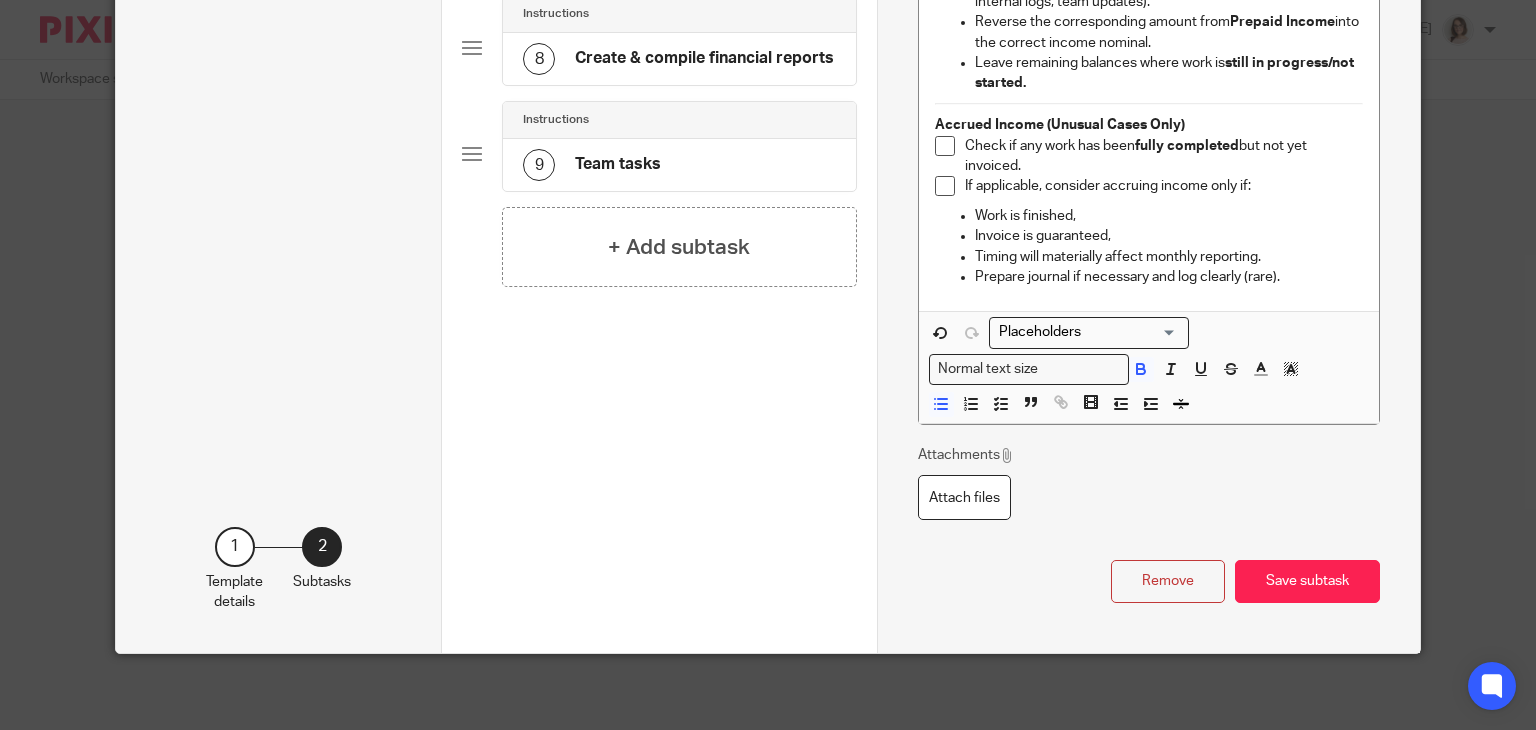 scroll, scrollTop: 962, scrollLeft: 0, axis: vertical 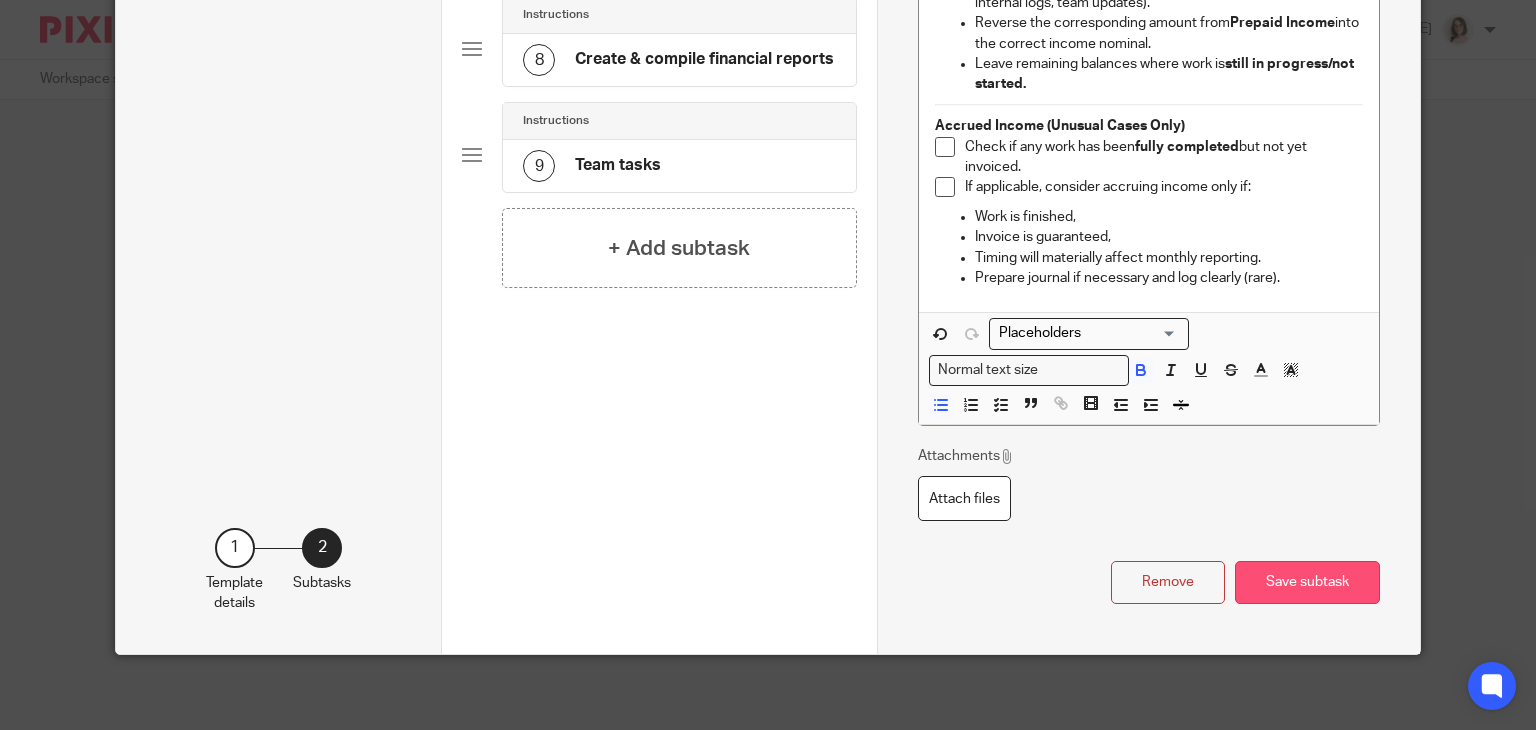 click on "Save subtask" at bounding box center [1307, 582] 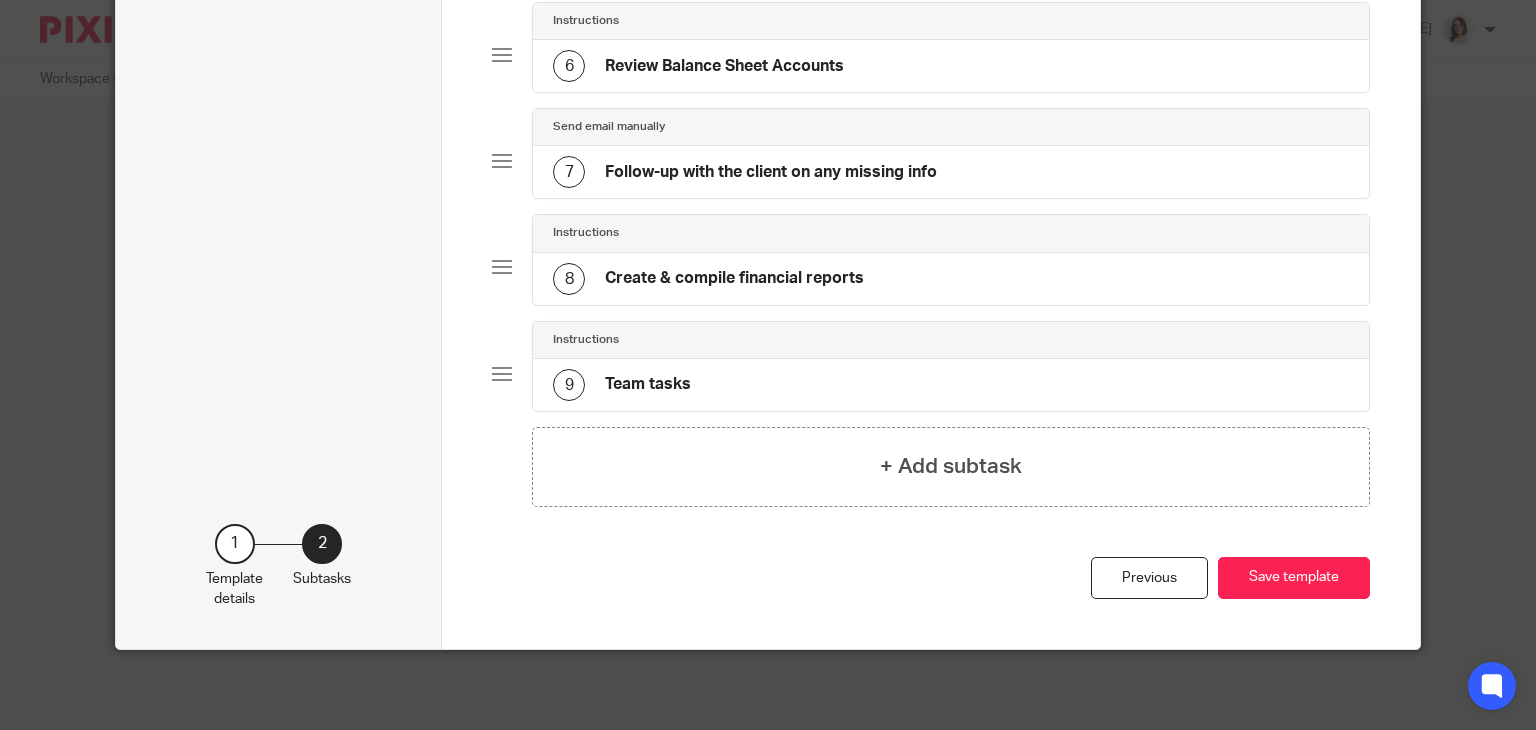 scroll, scrollTop: 705, scrollLeft: 0, axis: vertical 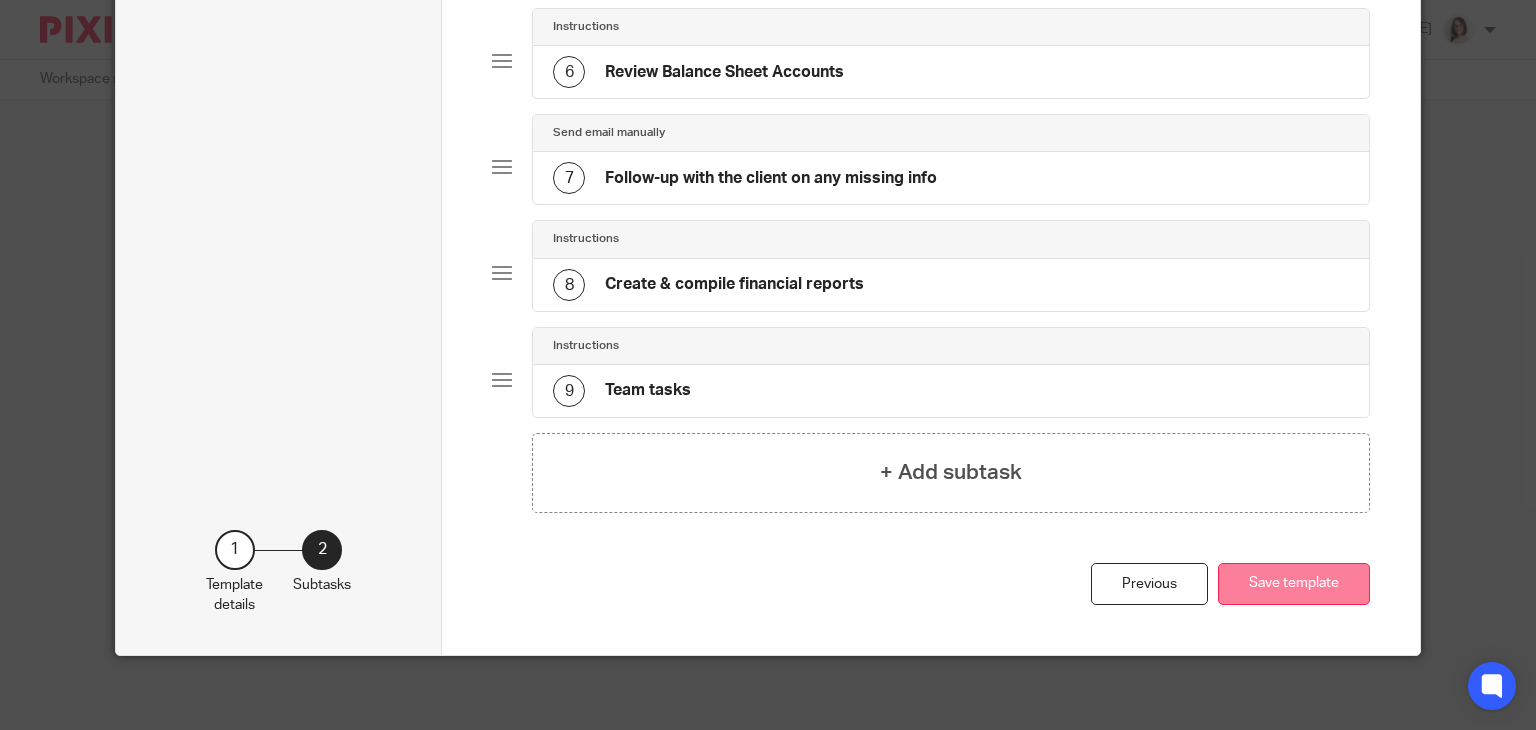 click on "Save template" at bounding box center [1294, 584] 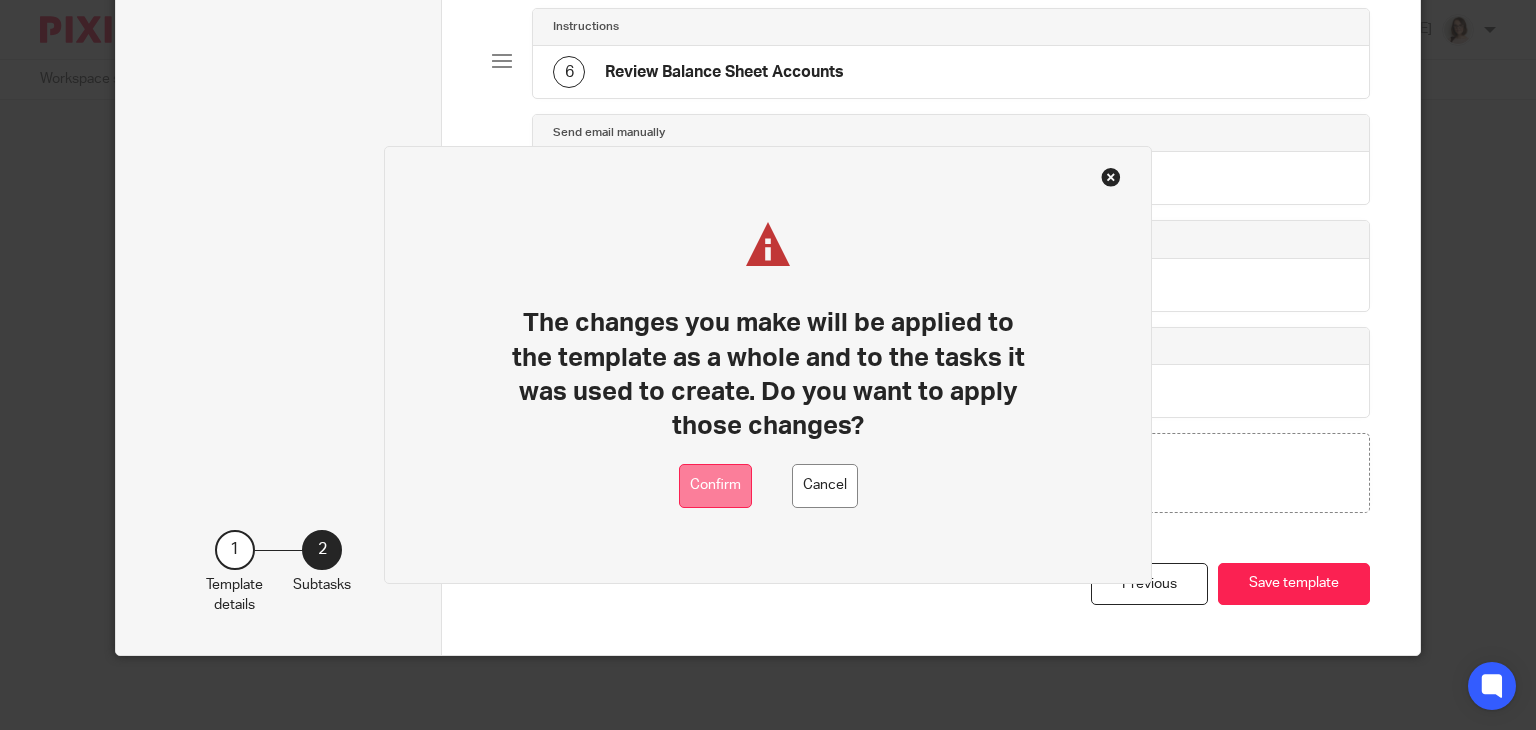 click on "Confirm" at bounding box center (715, 486) 